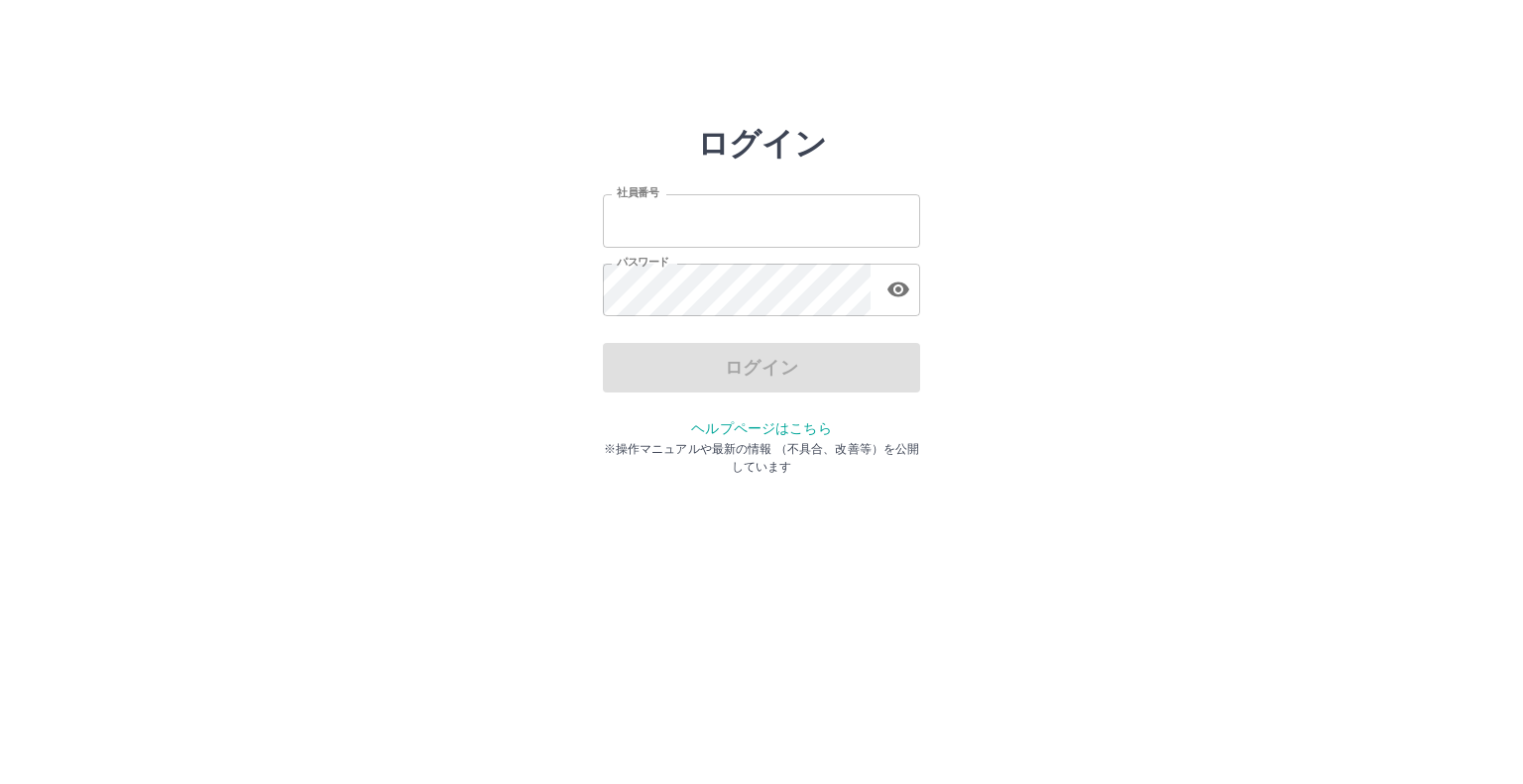 scroll, scrollTop: 0, scrollLeft: 0, axis: both 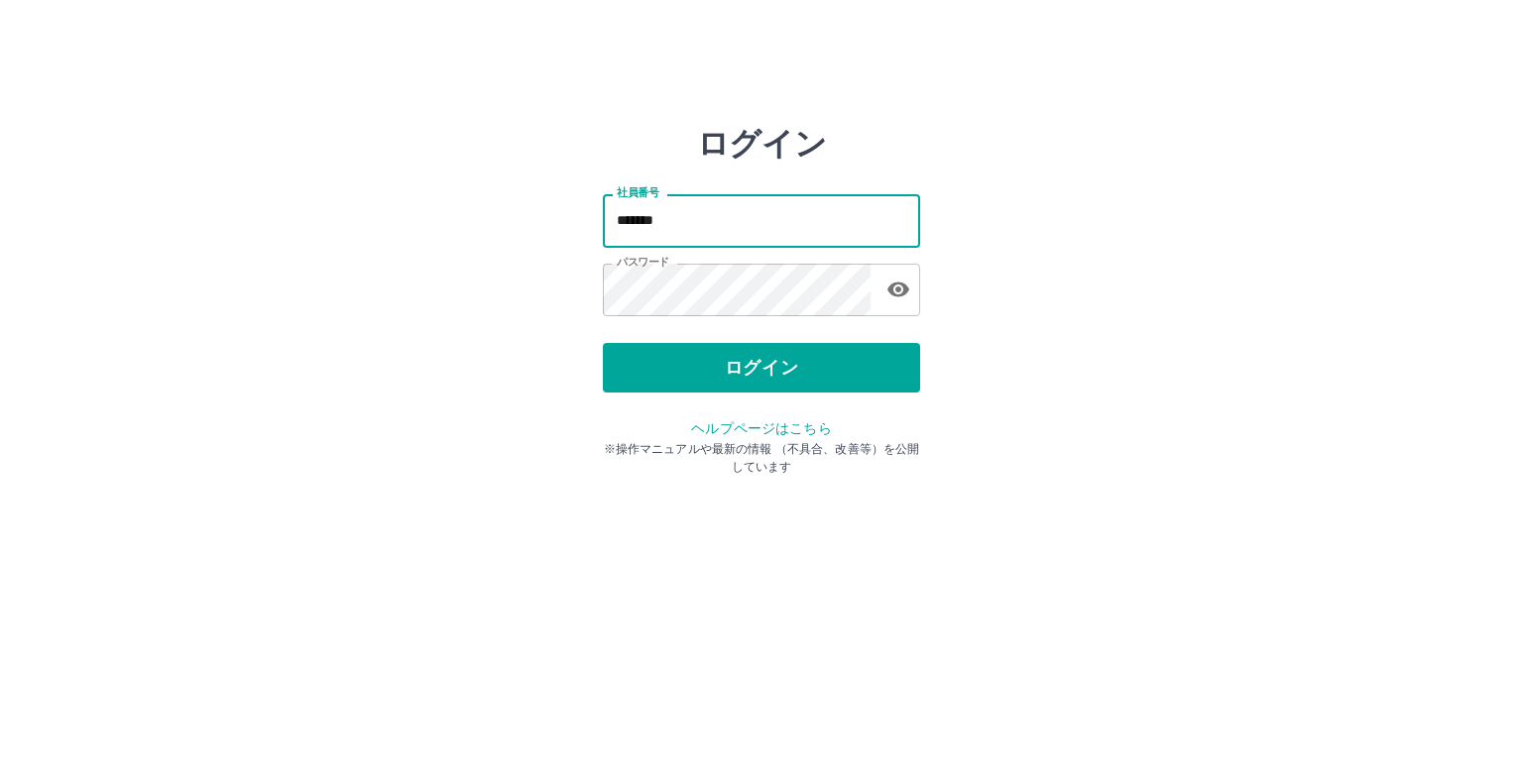 drag, startPoint x: 687, startPoint y: 220, endPoint x: 535, endPoint y: 176, distance: 158.24032 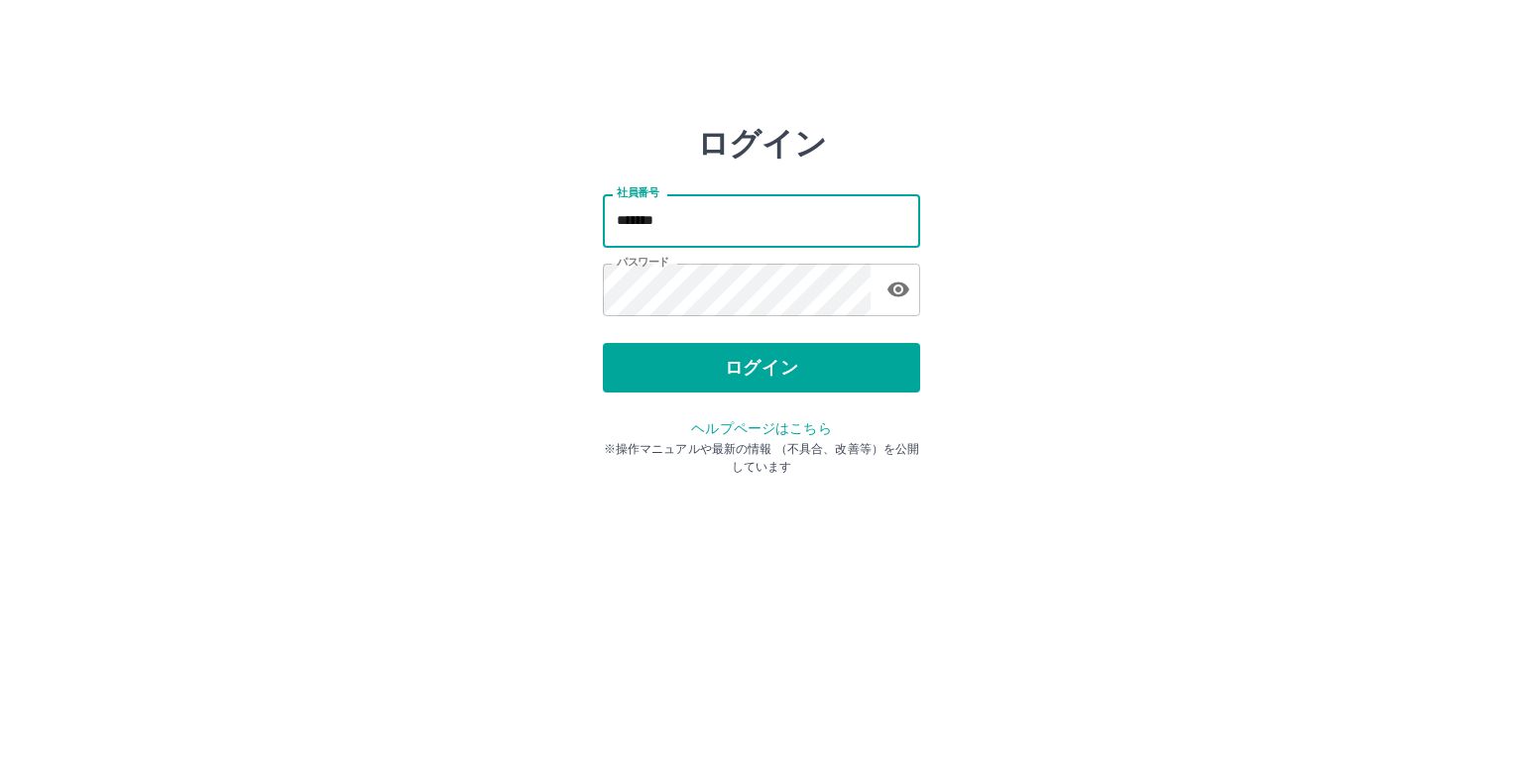 type on "*******" 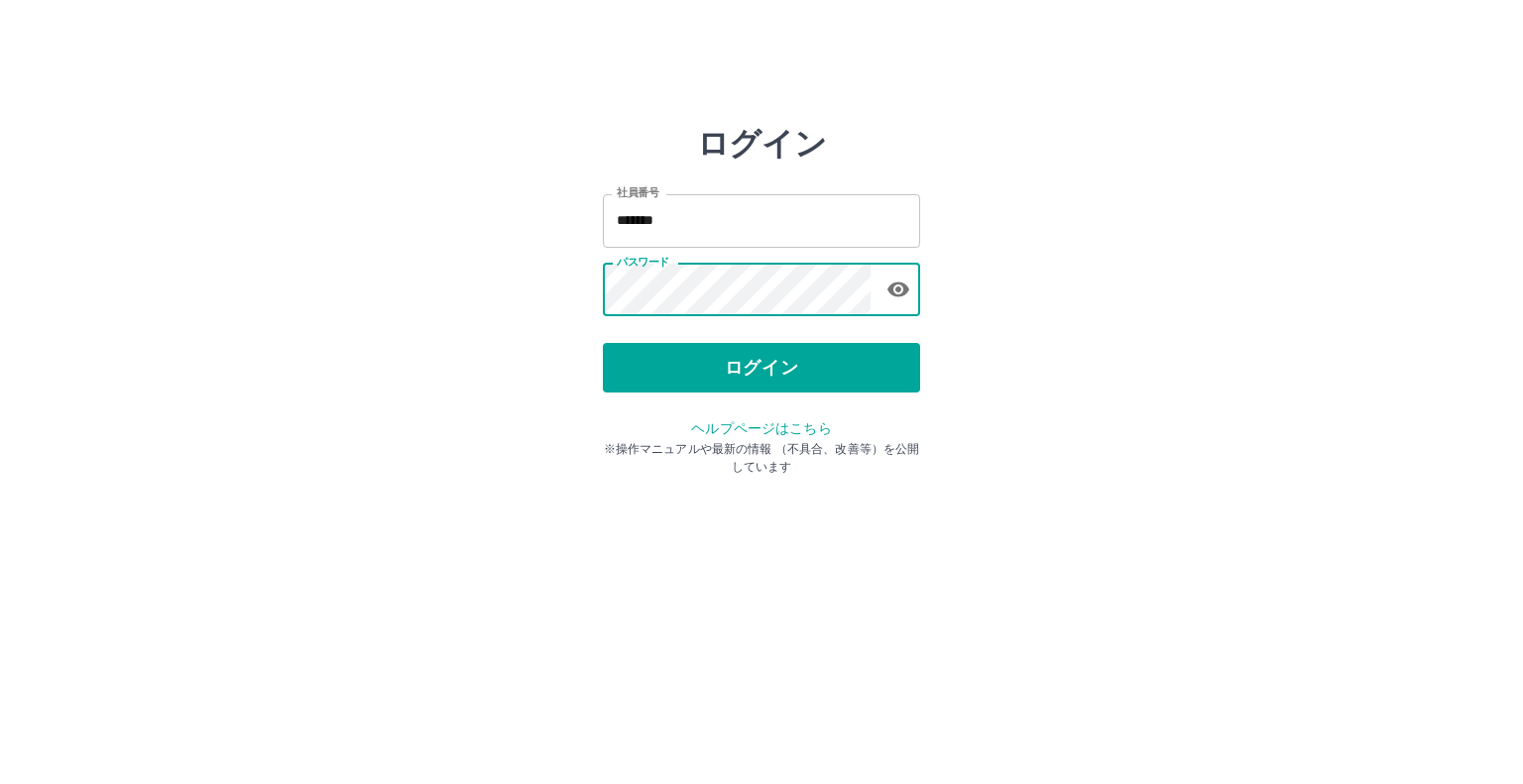 click on "ログイン 社員番号 ******* 社員番号 パスワード パスワード ログイン ヘルプページはこちら ※操作マニュアルや最新の情報 （不具合、改善等）を公開しています" at bounding box center (762, 283) 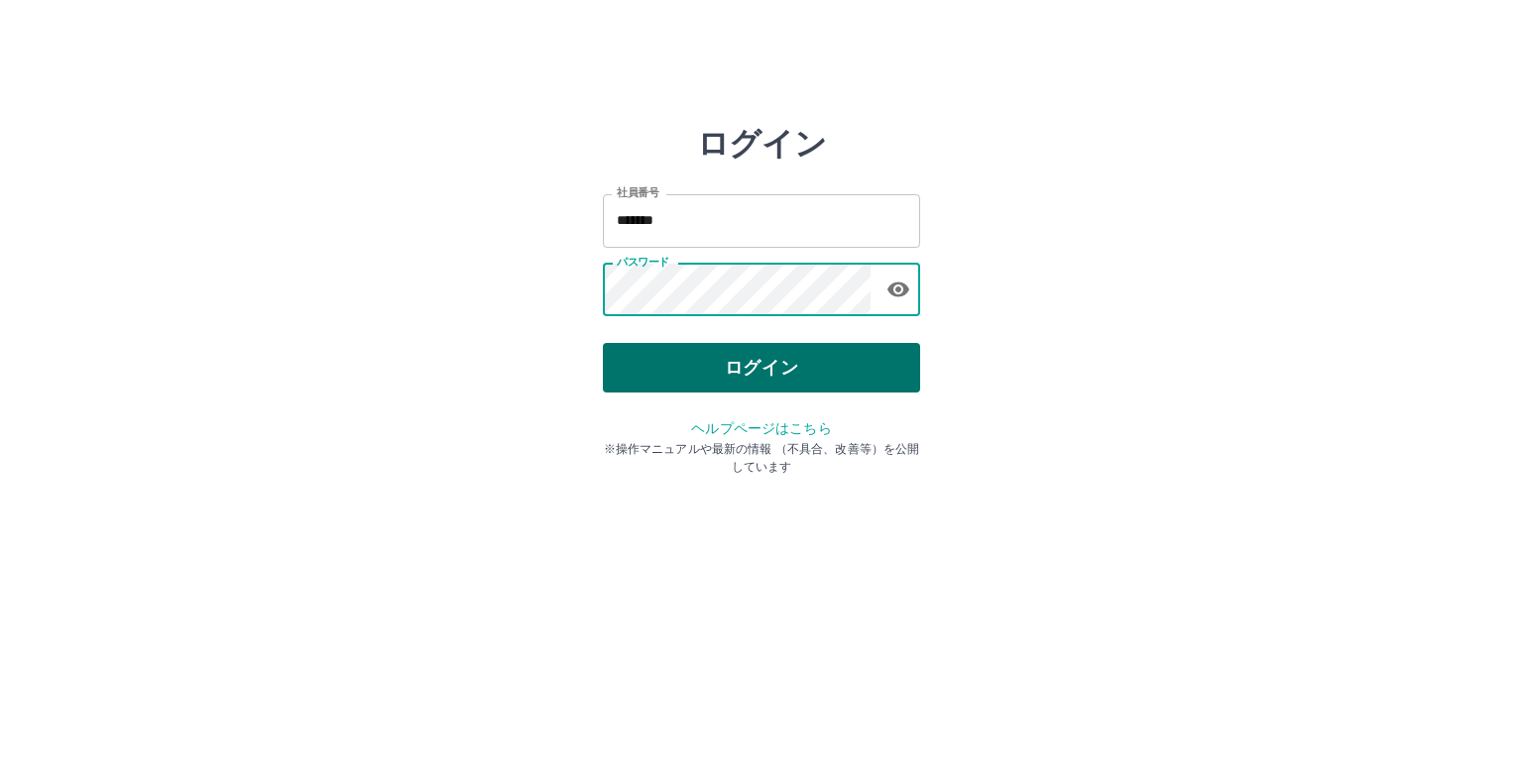 click on "ログイン" at bounding box center (762, 368) 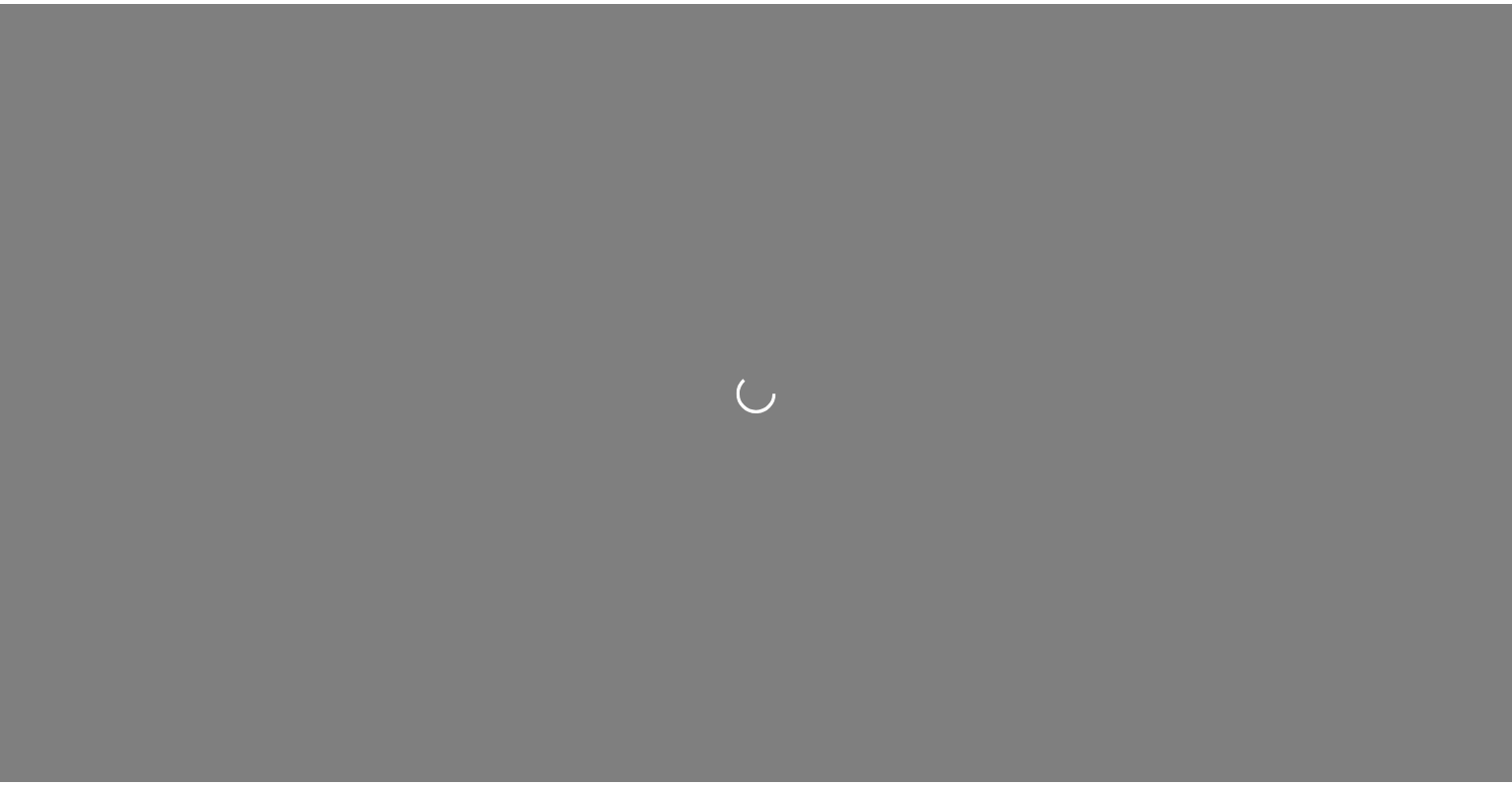 scroll, scrollTop: 0, scrollLeft: 0, axis: both 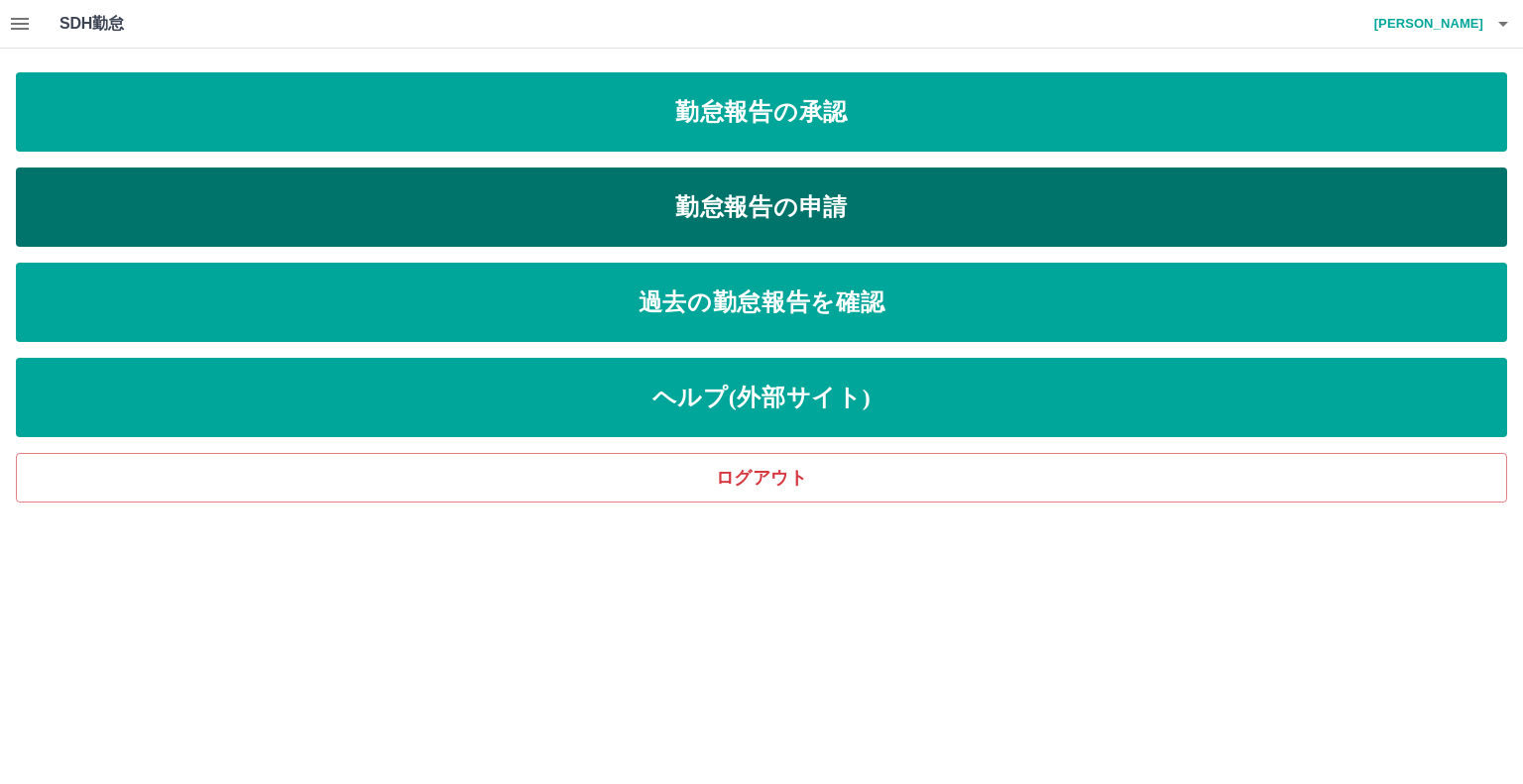 click on "勤怠報告の申請" at bounding box center (762, 207) 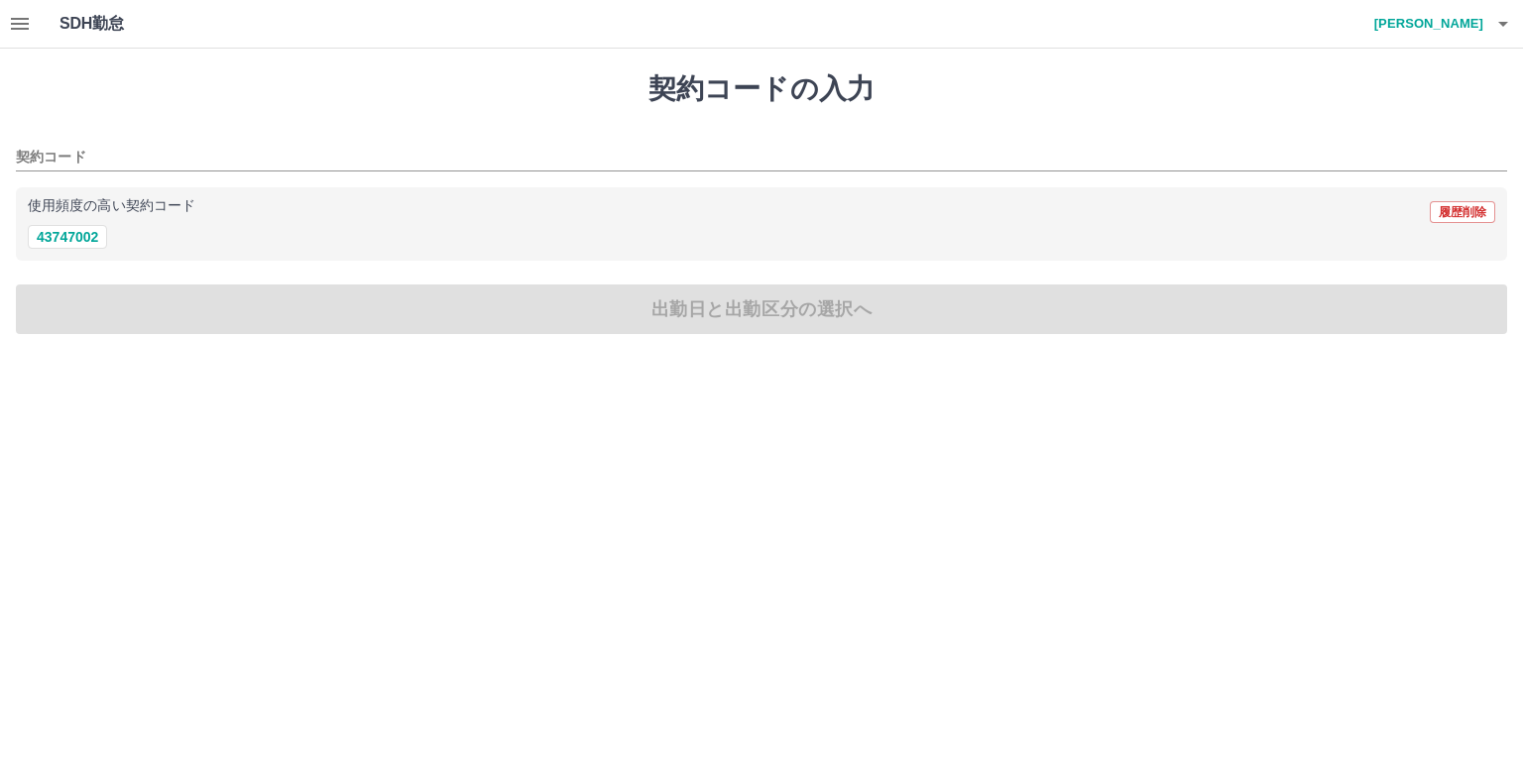 drag, startPoint x: 72, startPoint y: 238, endPoint x: 122, endPoint y: 274, distance: 61.611687 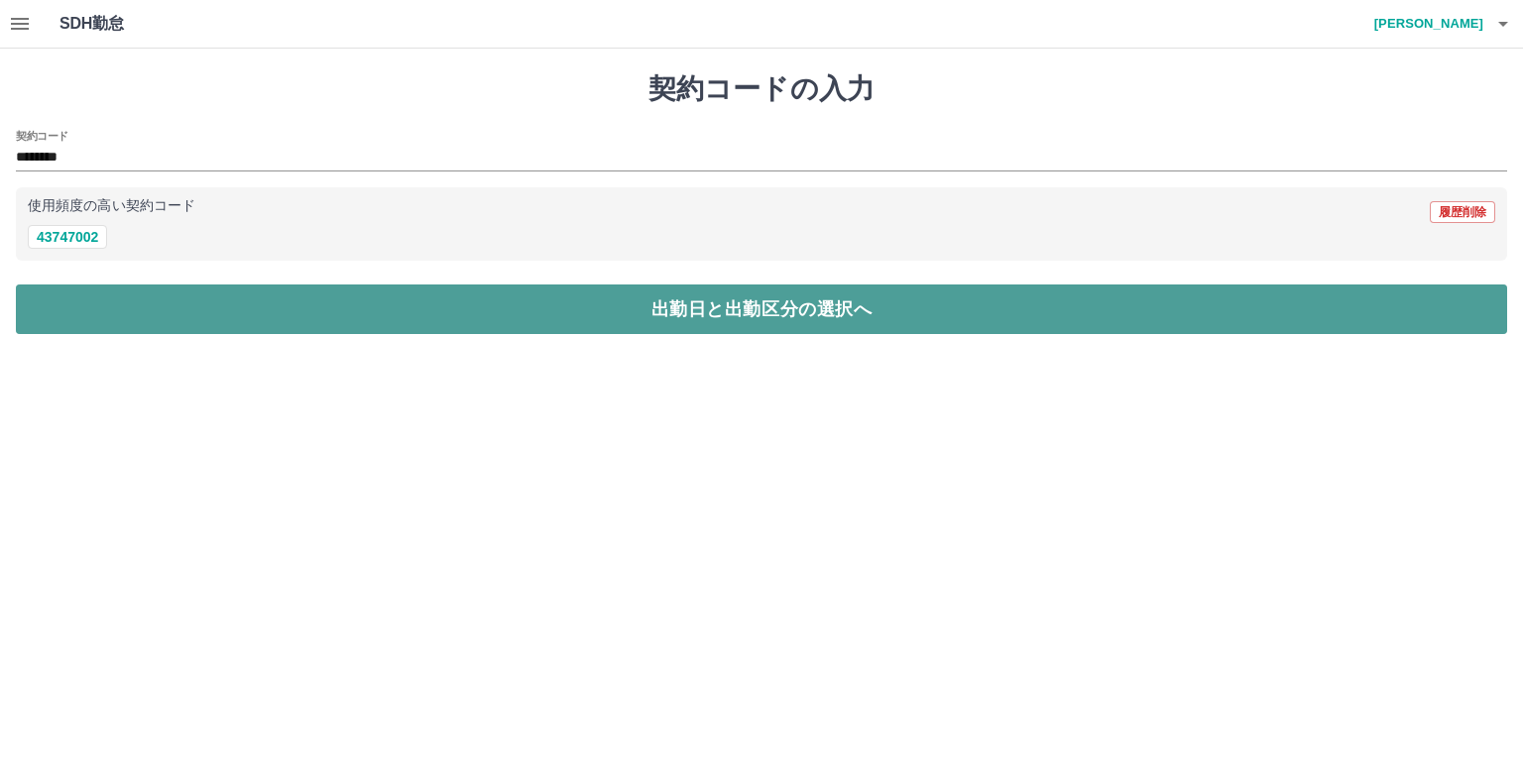click on "出勤日と出勤区分の選択へ" at bounding box center (762, 309) 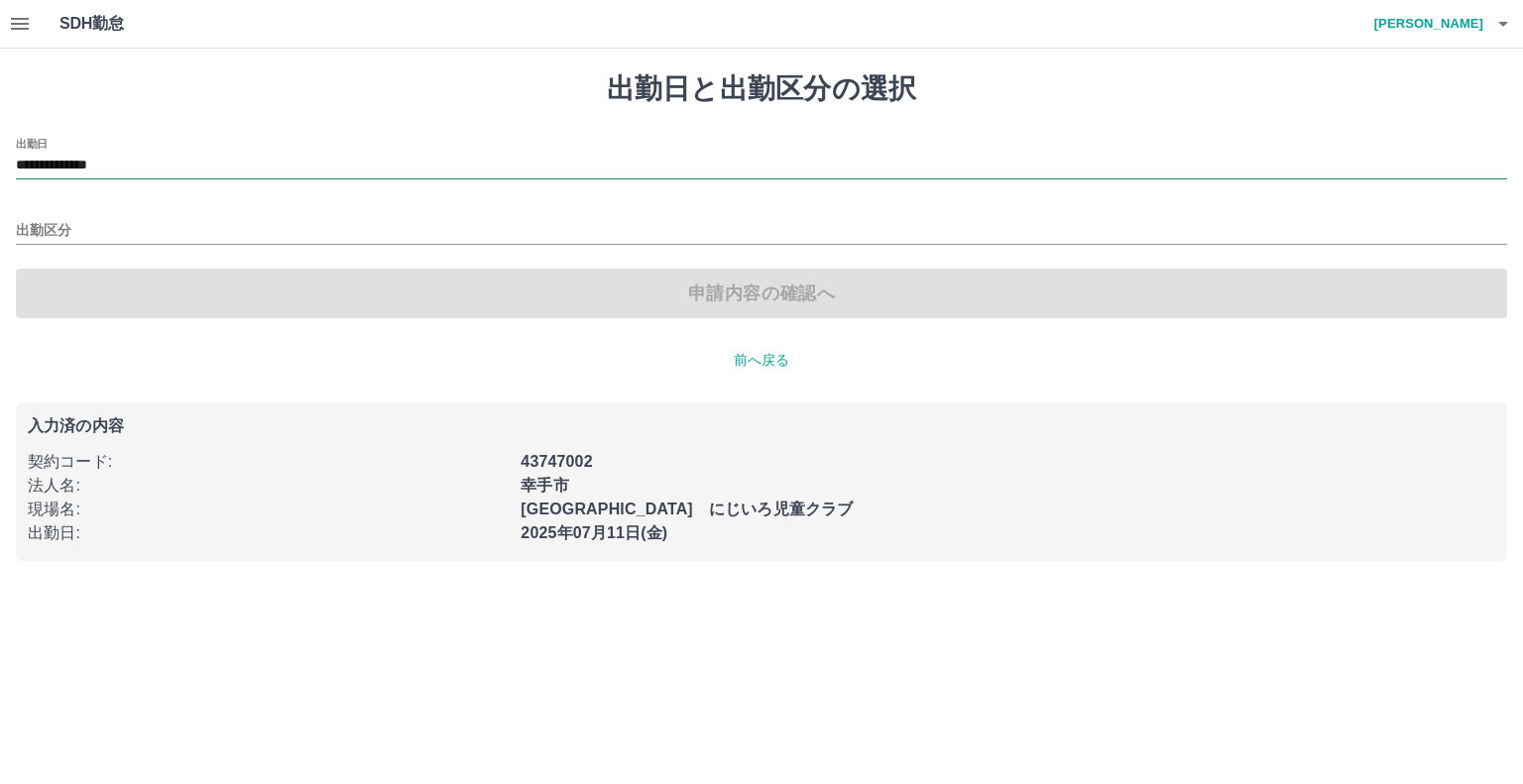 click on "**********" at bounding box center (762, 166) 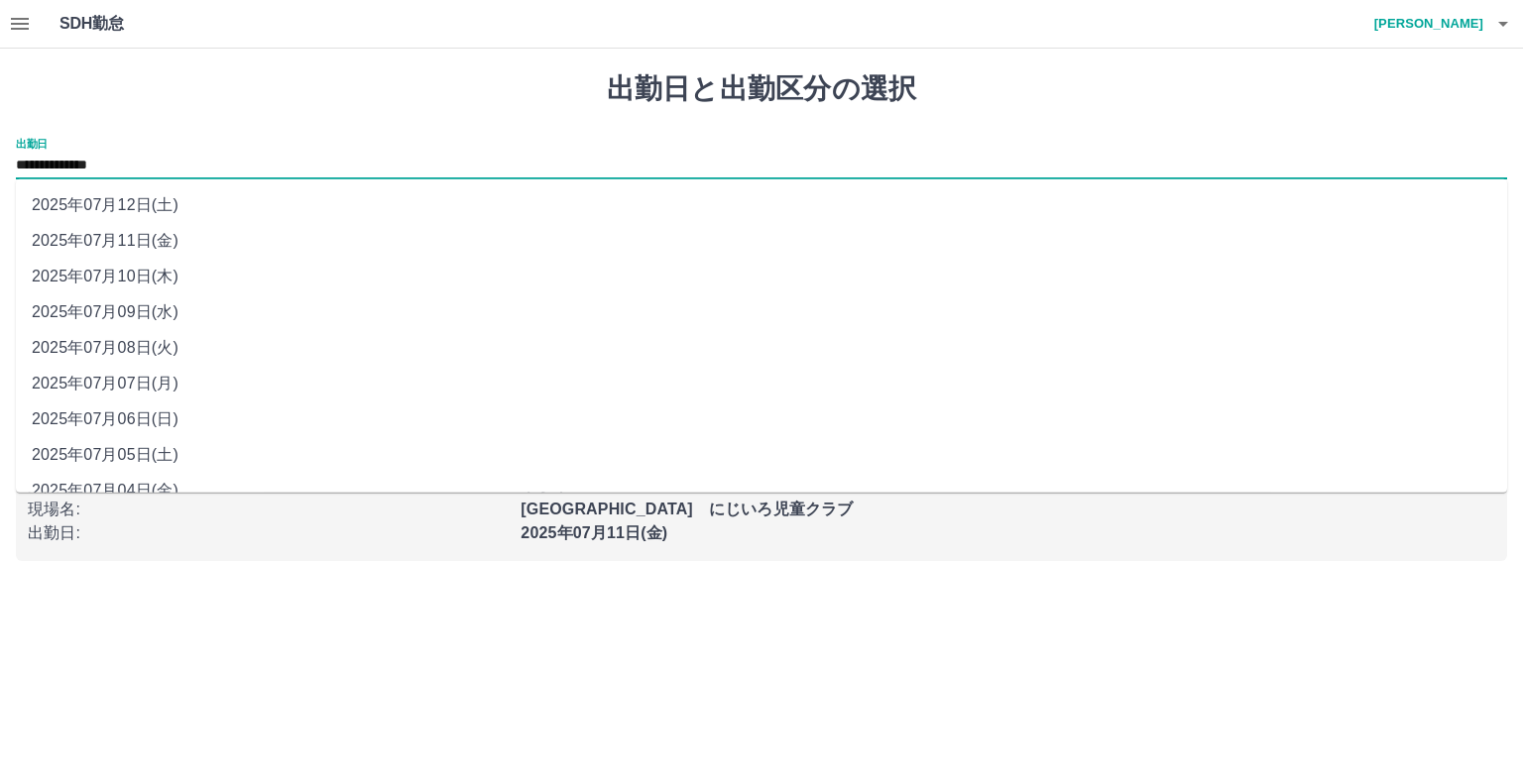 click on "2025年07月09日(水)" at bounding box center (762, 312) 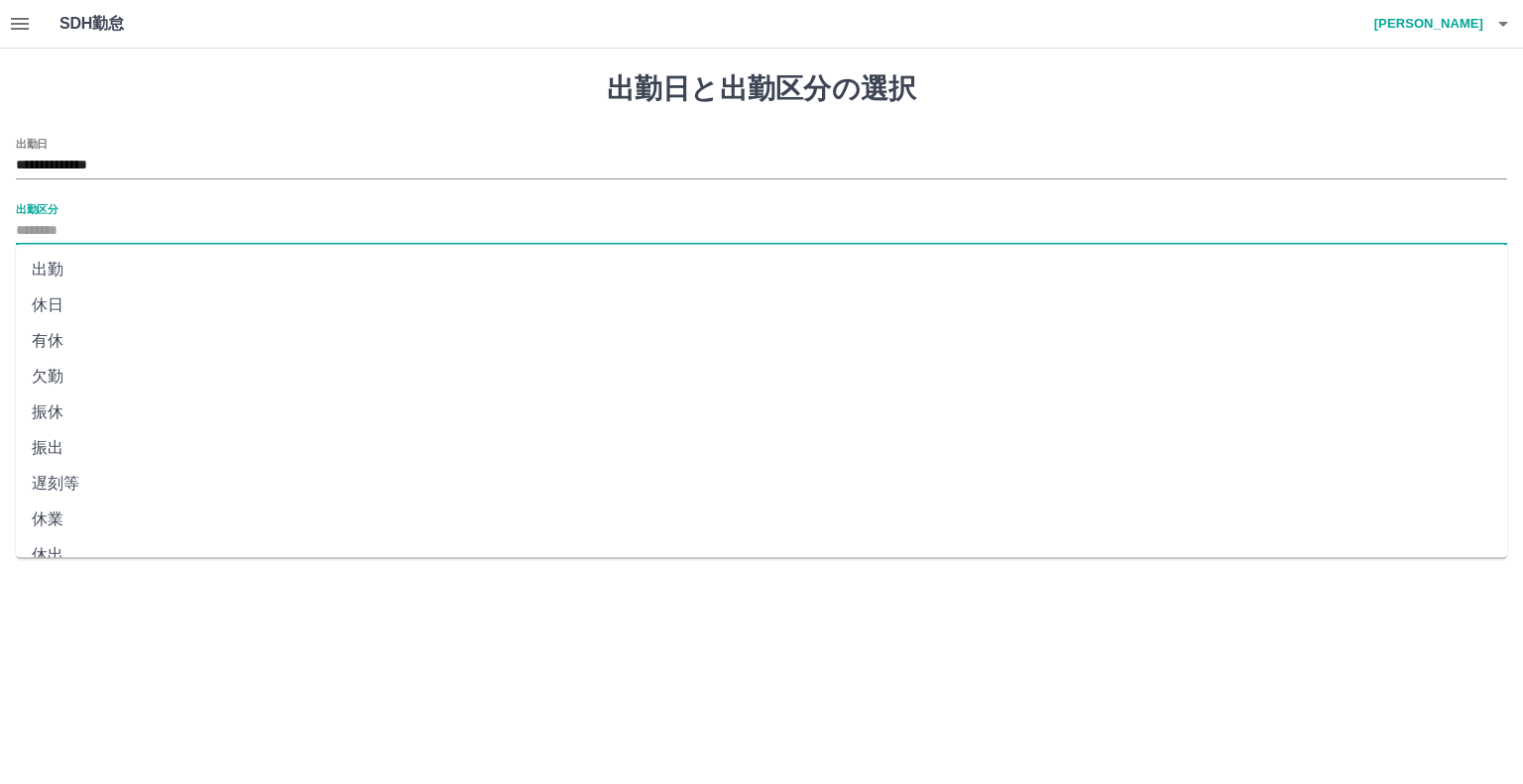 click on "出勤区分" at bounding box center (762, 231) 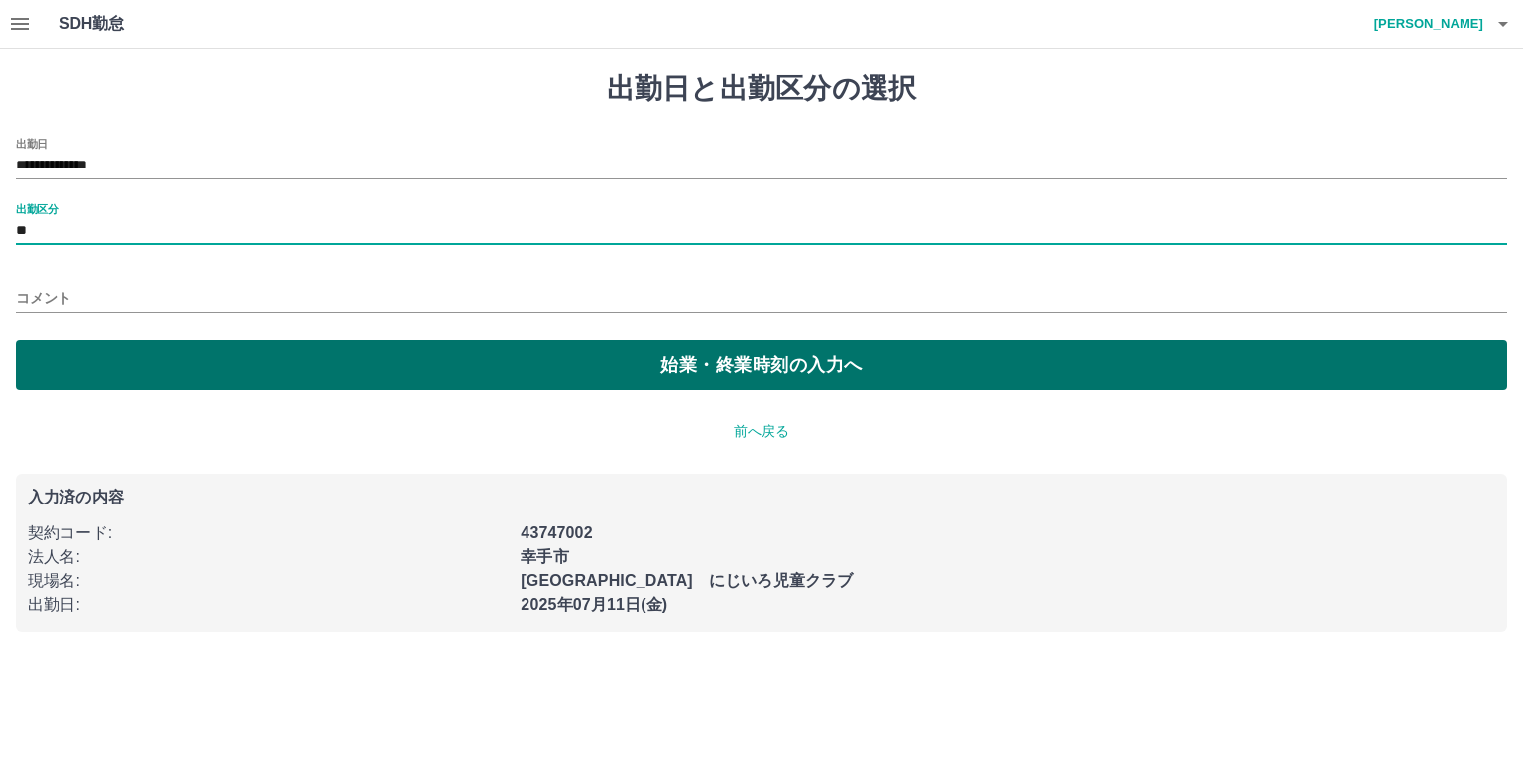 click on "始業・終業時刻の入力へ" at bounding box center (762, 365) 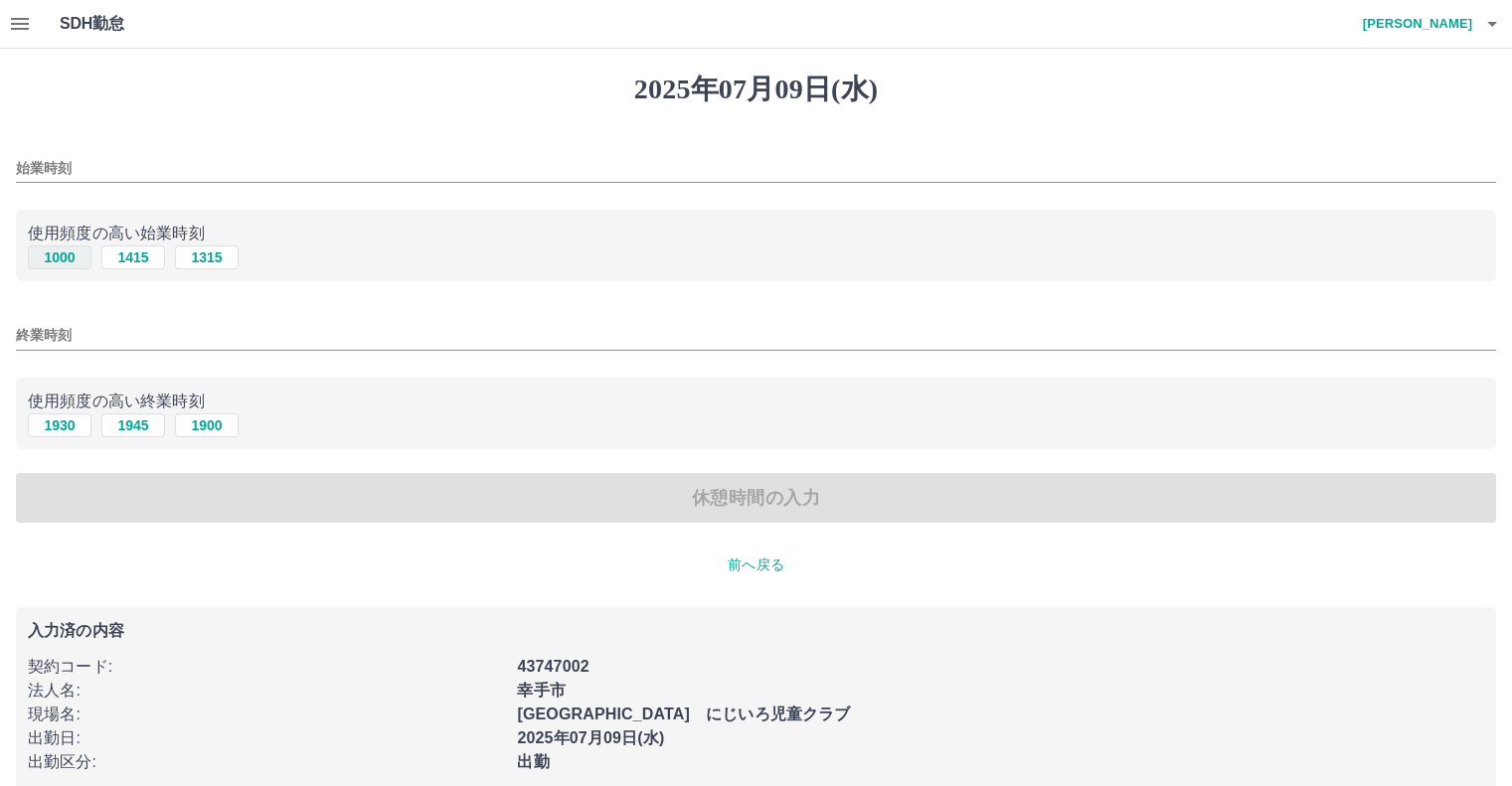 click on "1000" at bounding box center [60, 257] 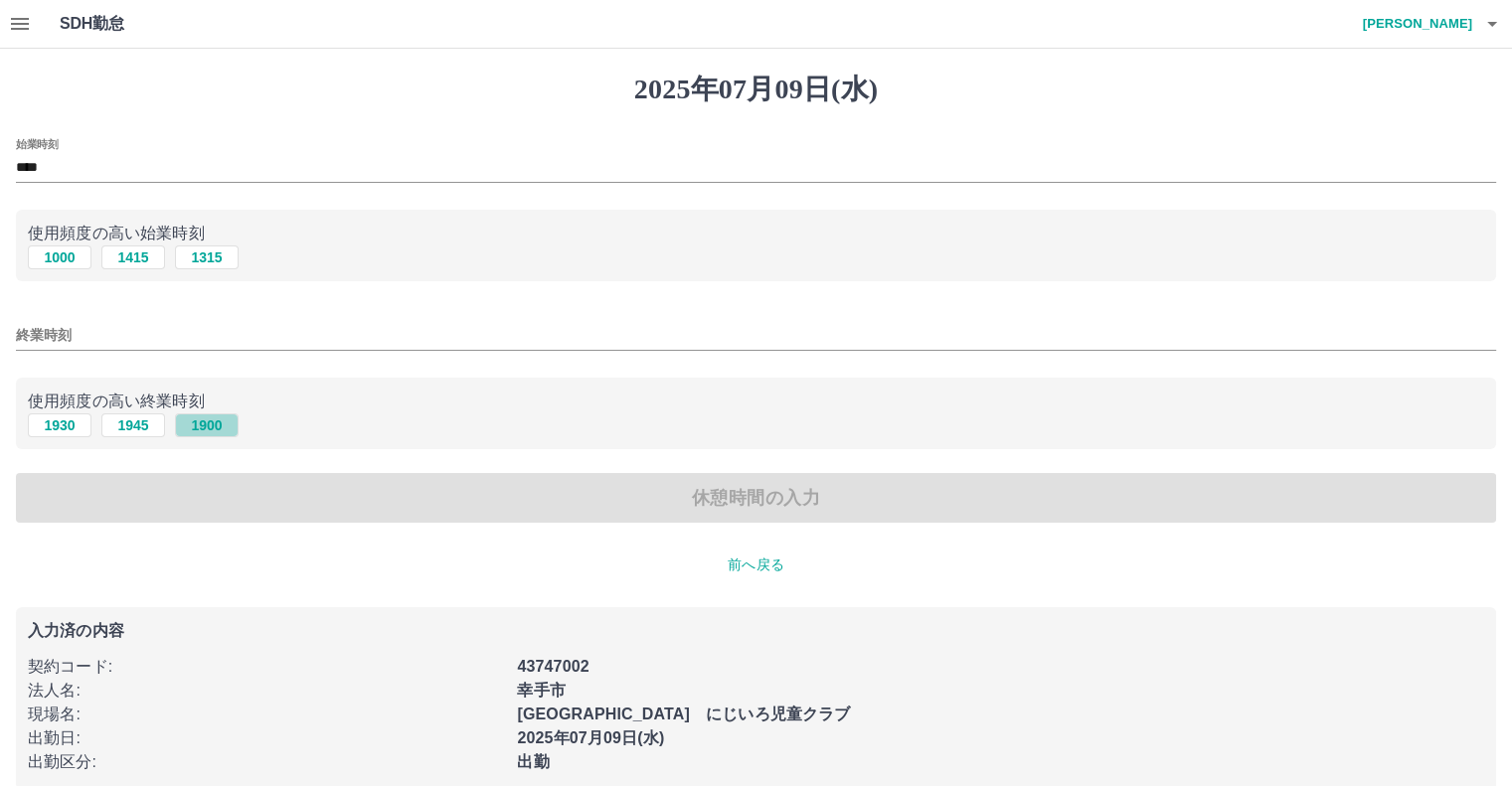 click on "1900" at bounding box center [207, 425] 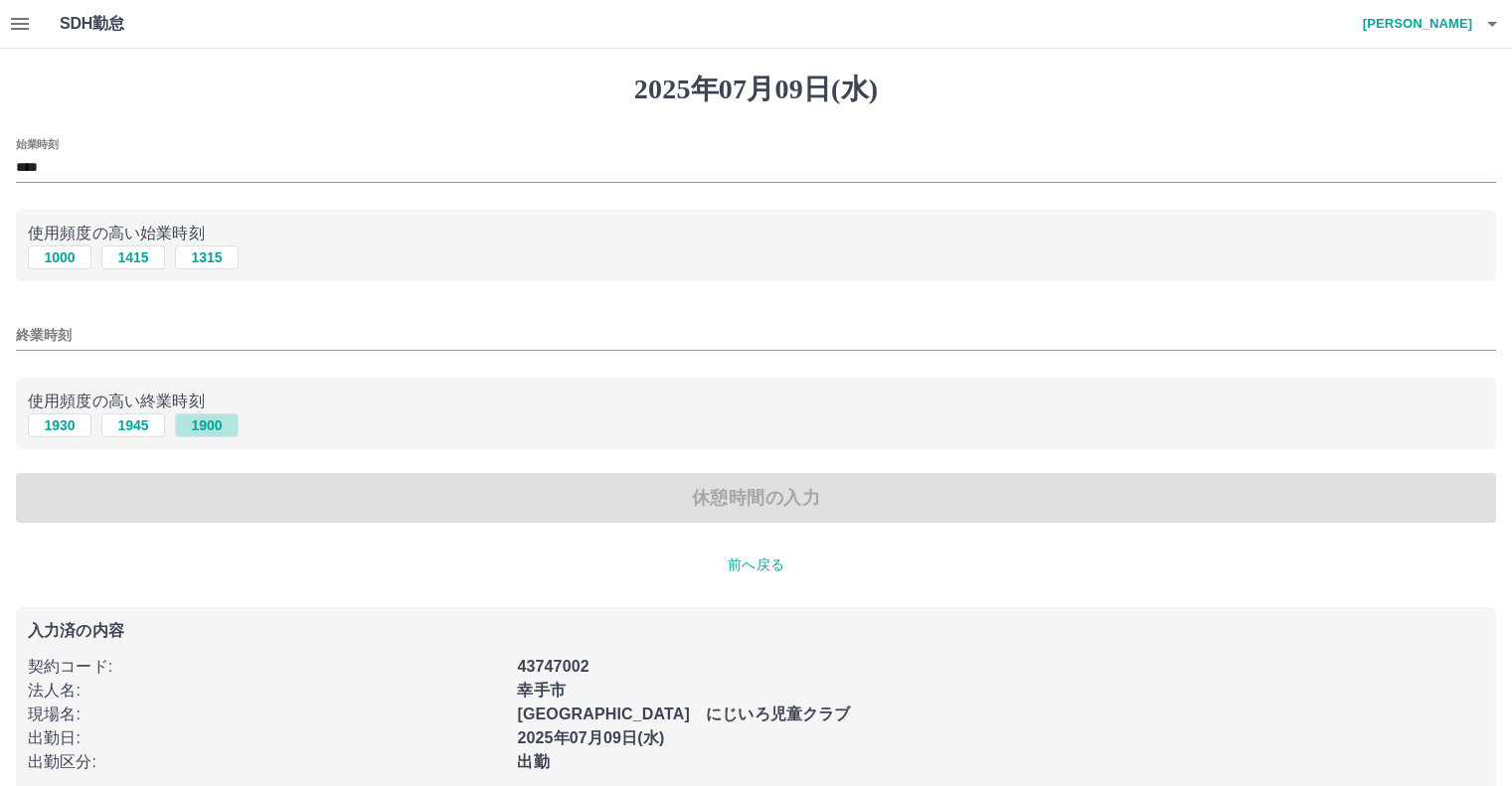 type on "****" 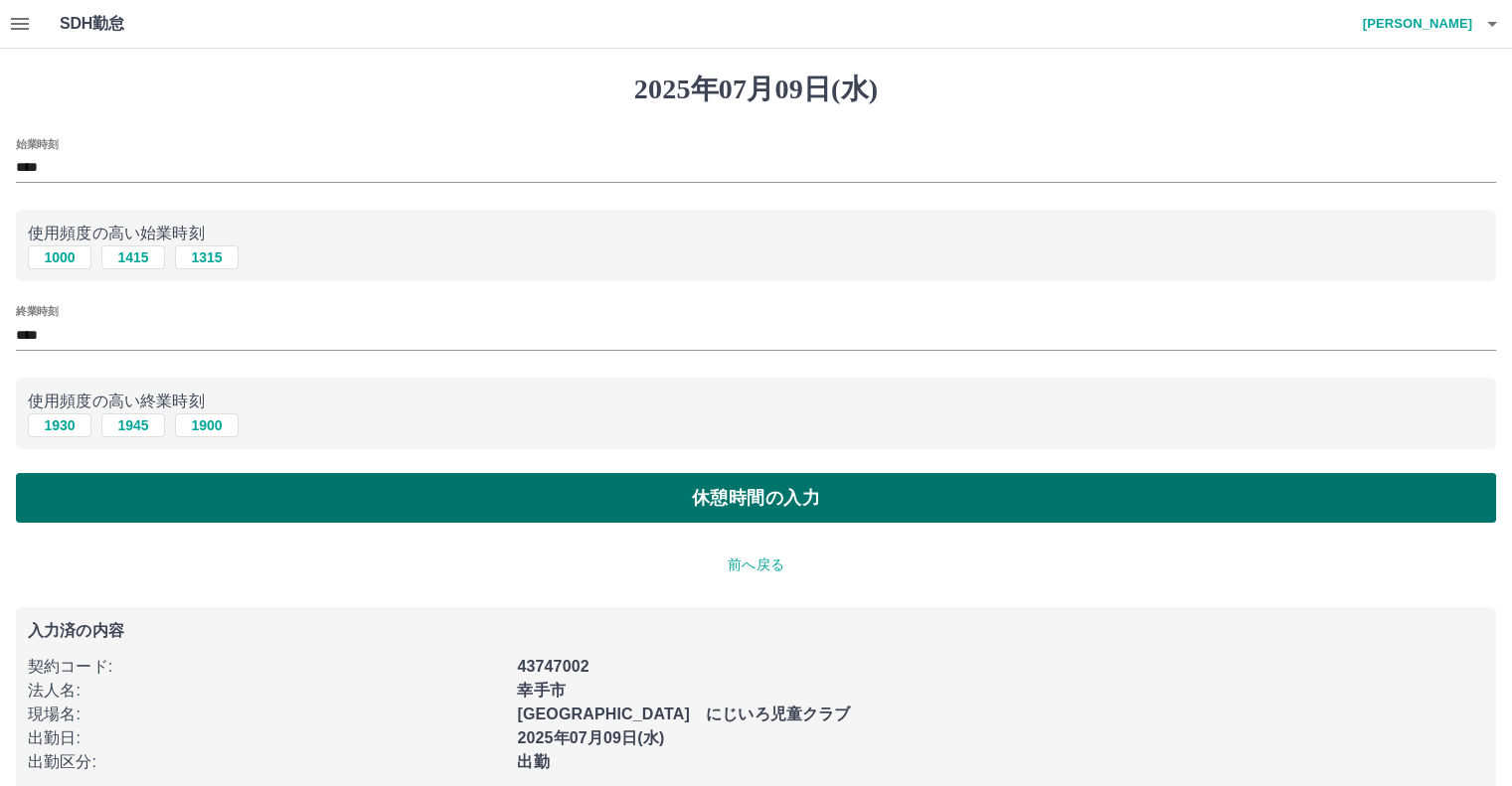 click on "休憩時間の入力" at bounding box center (756, 498) 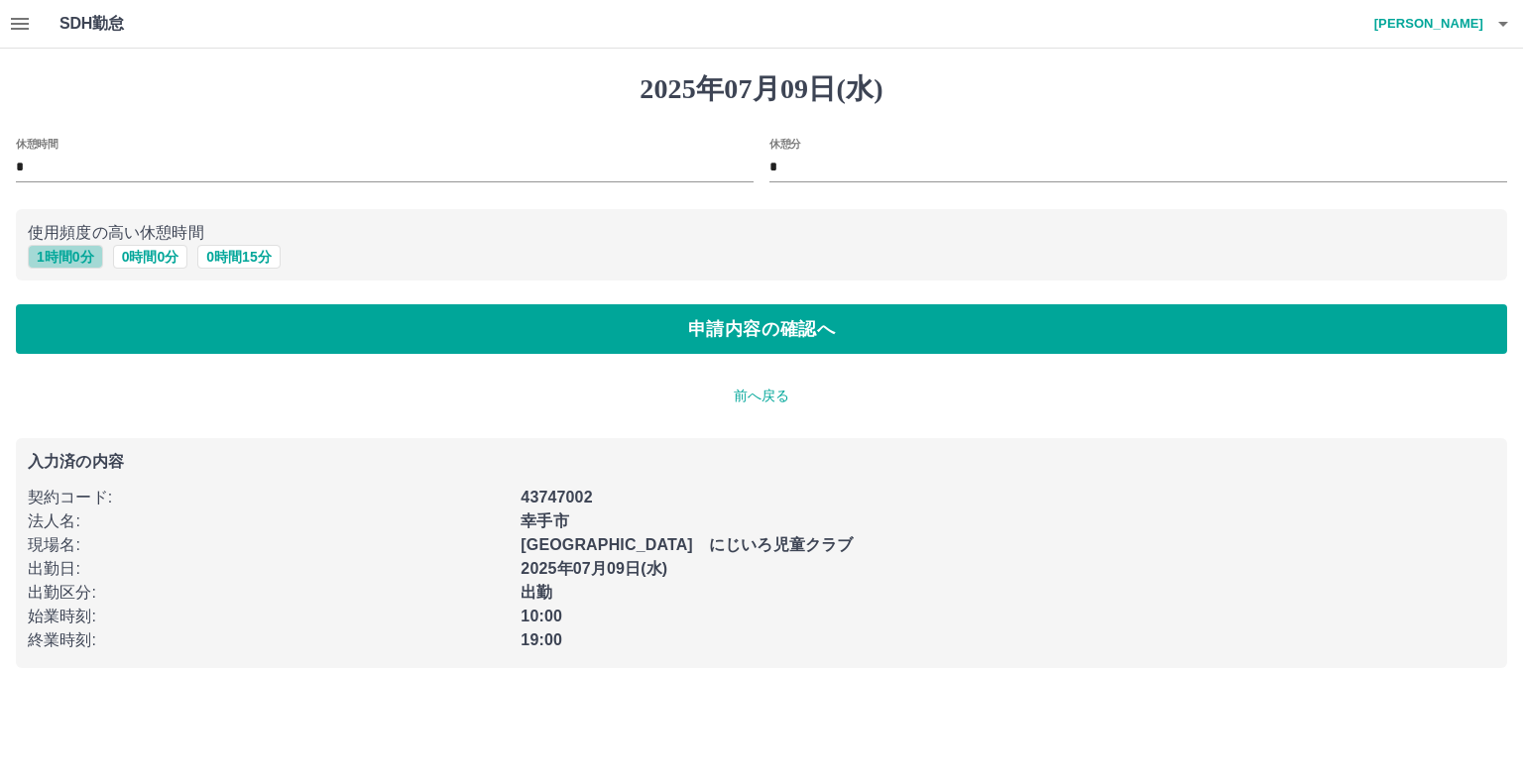 click on "1 時間 0 分" at bounding box center [65, 257] 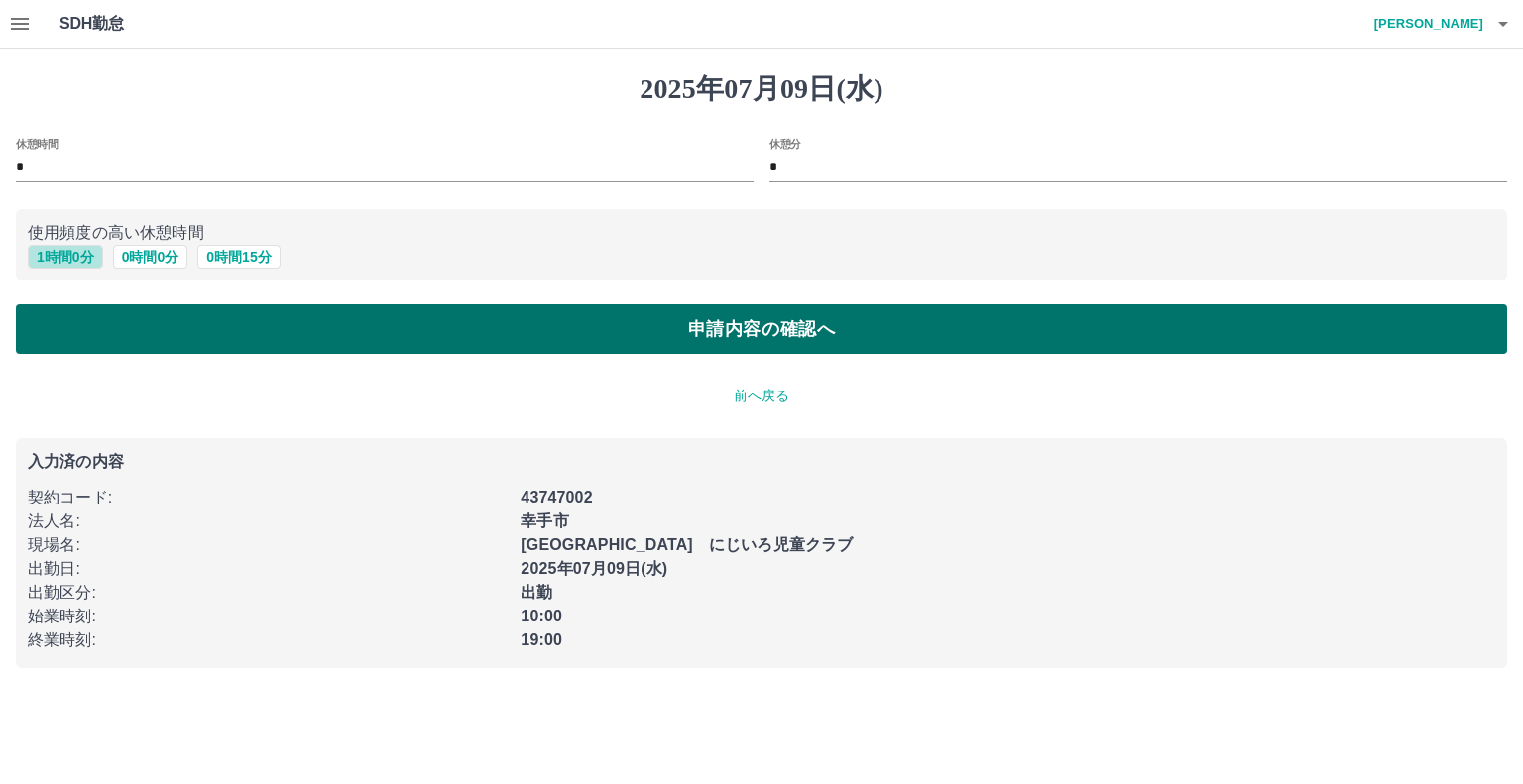 type on "*" 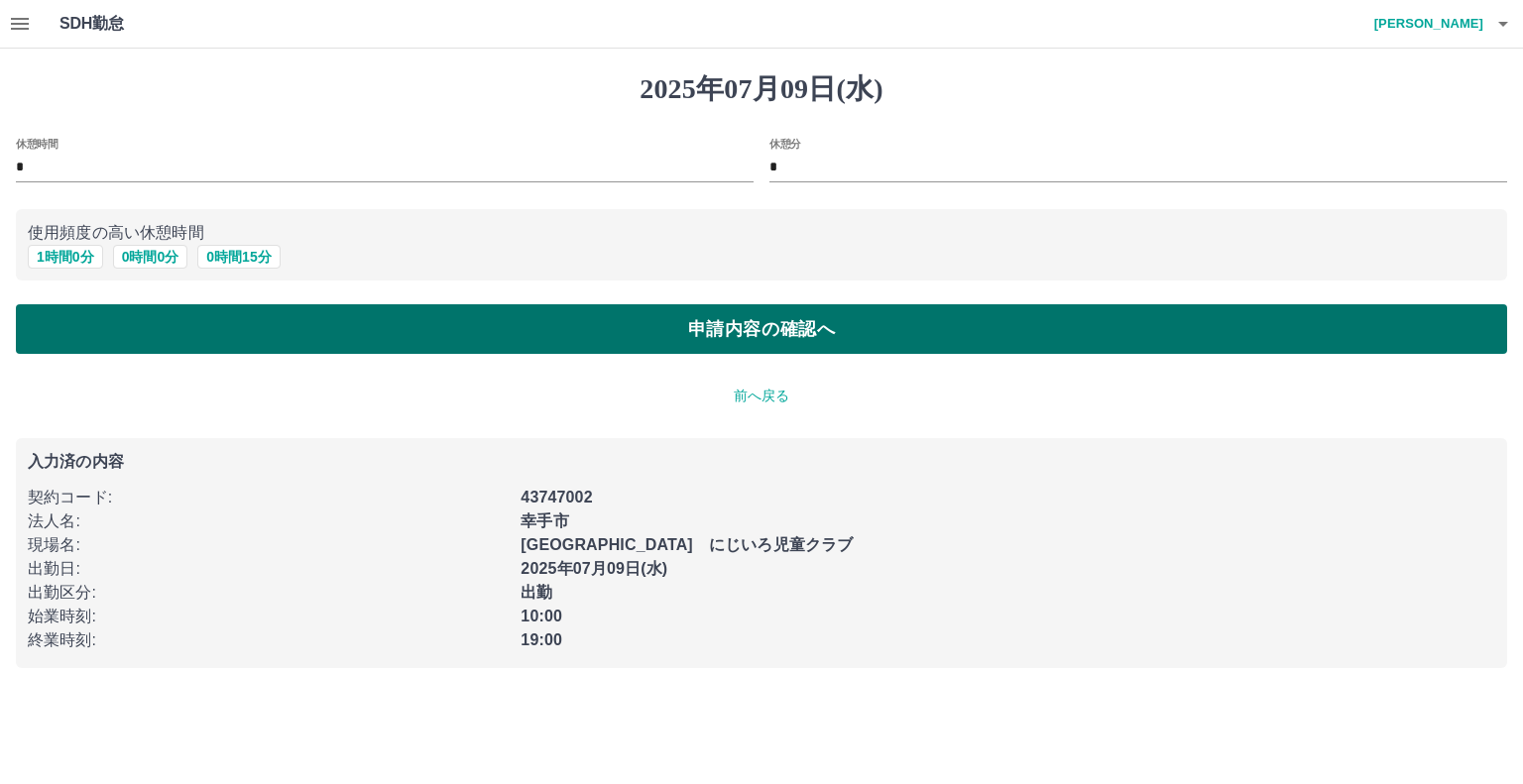 click on "申請内容の確認へ" at bounding box center [762, 329] 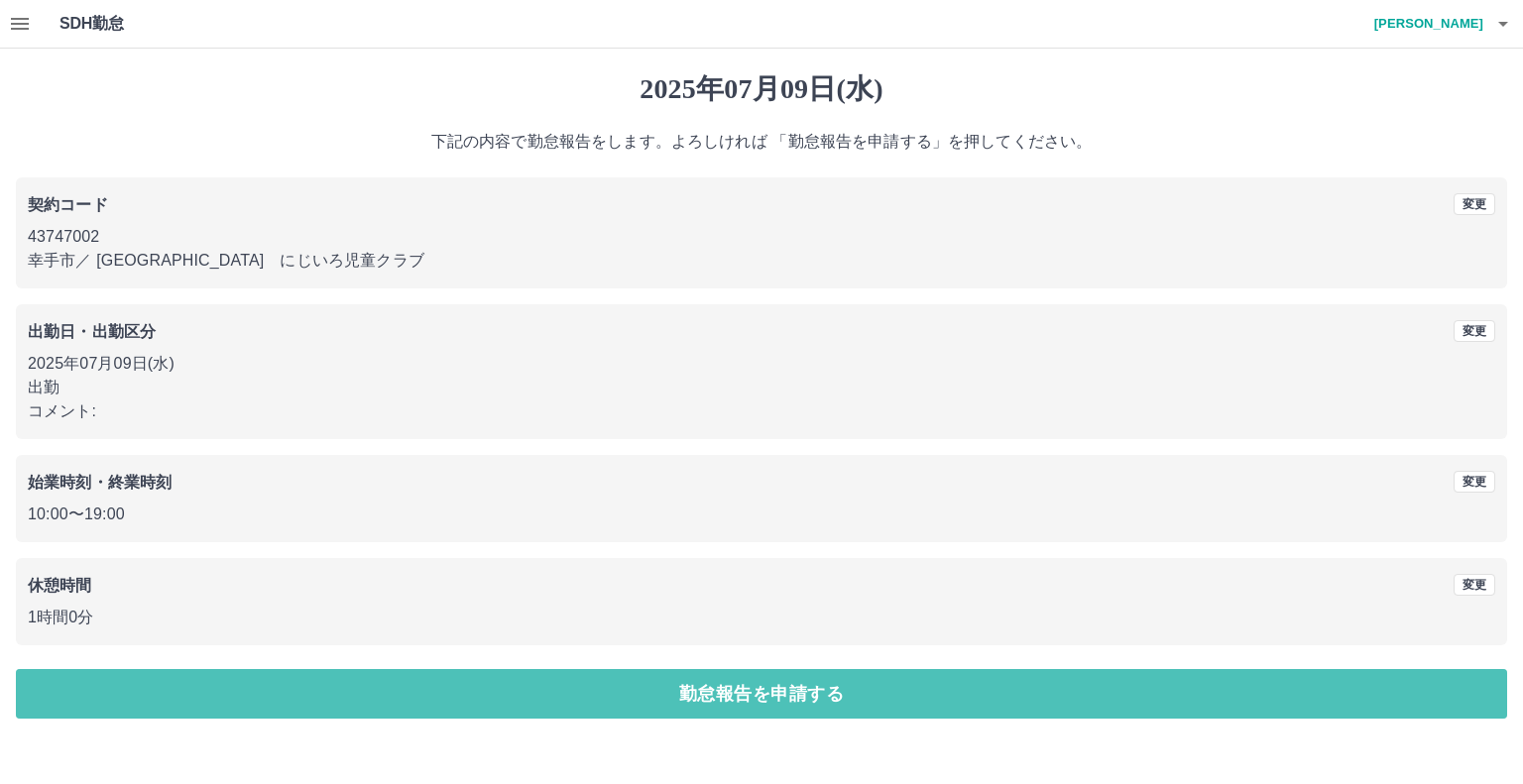 drag, startPoint x: 222, startPoint y: 709, endPoint x: 351, endPoint y: 654, distance: 140.23552 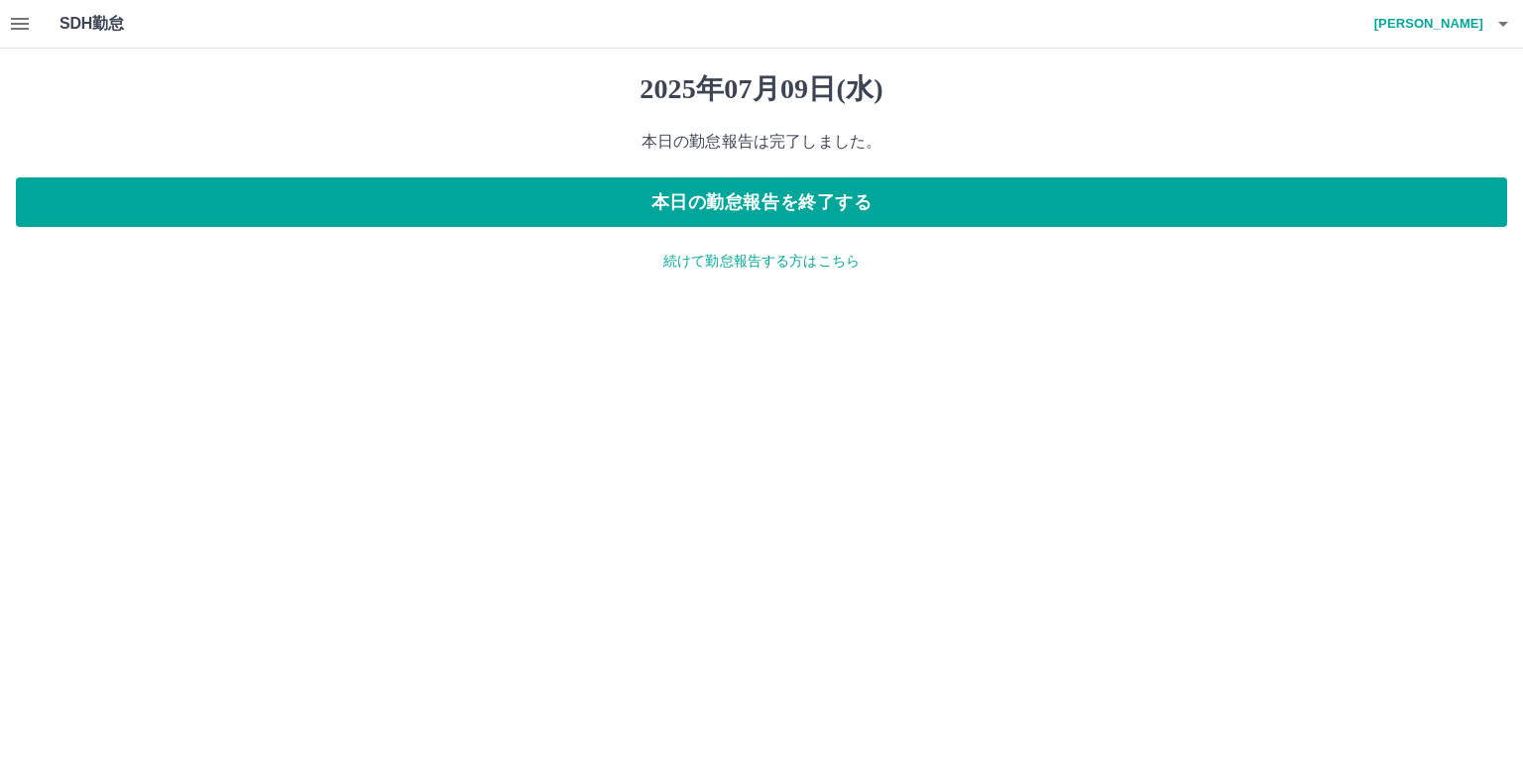 drag, startPoint x: 812, startPoint y: 260, endPoint x: 1174, endPoint y: 25, distance: 431.5889 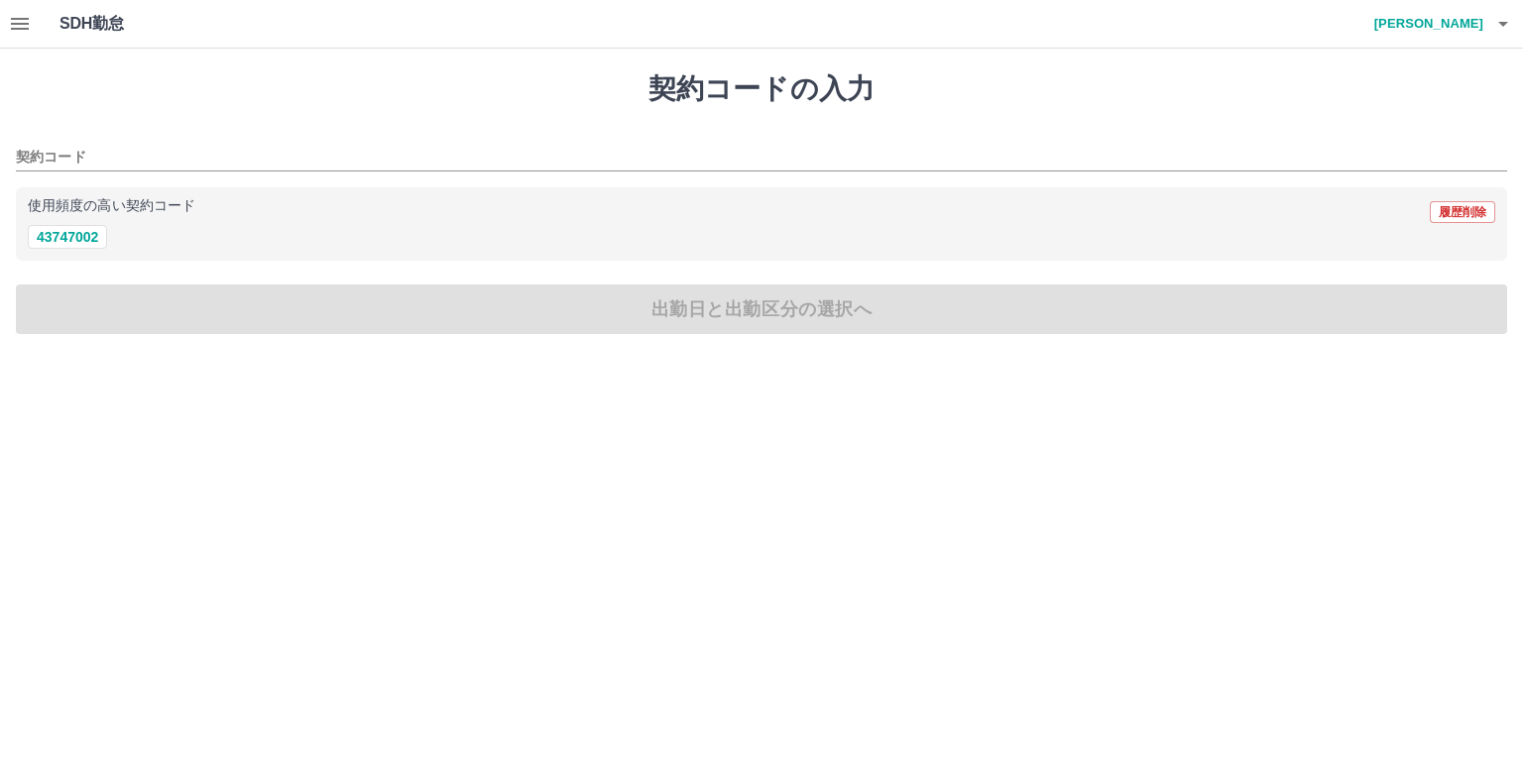 click on "43747002" at bounding box center [67, 237] 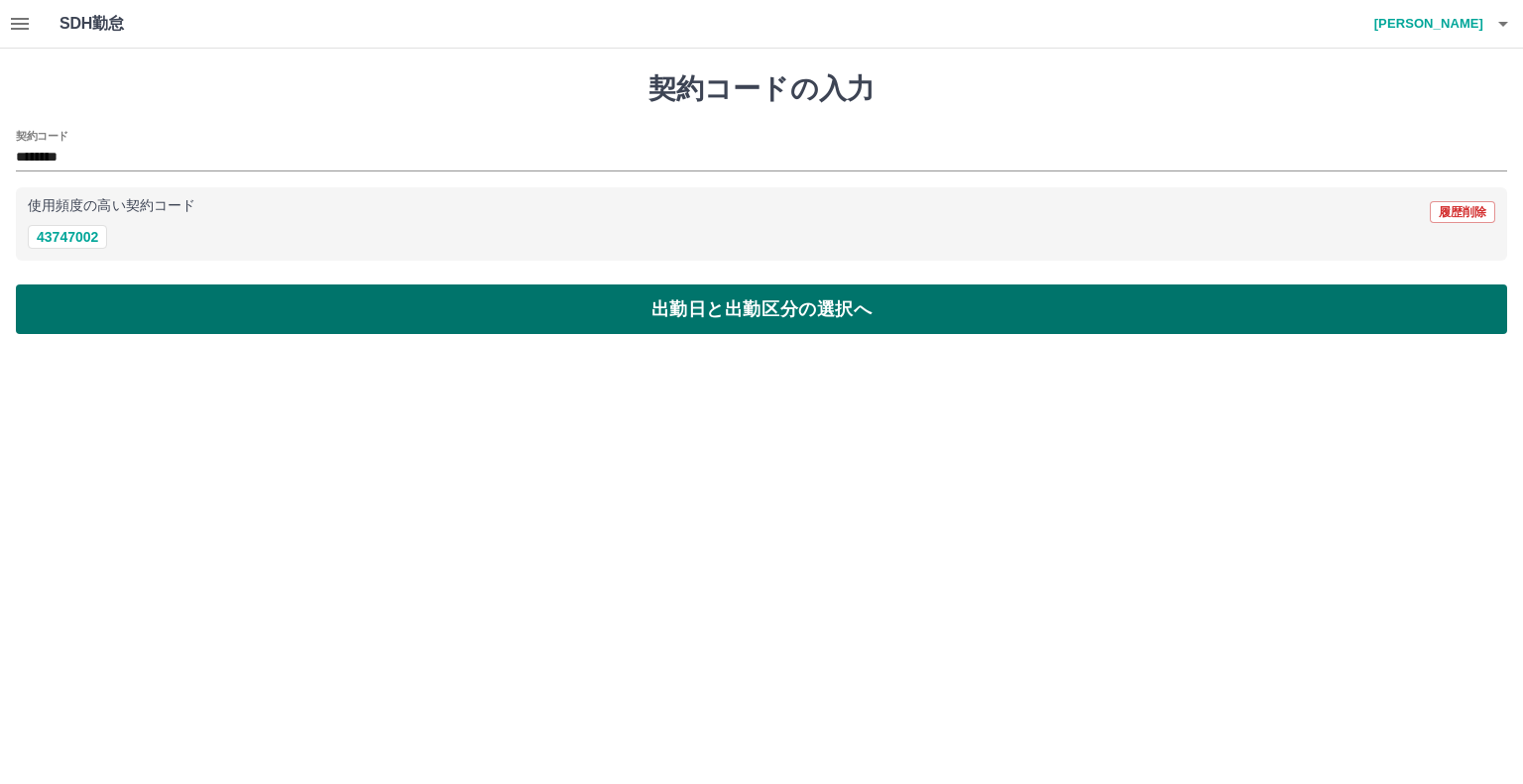 click on "出勤日と出勤区分の選択へ" at bounding box center (762, 309) 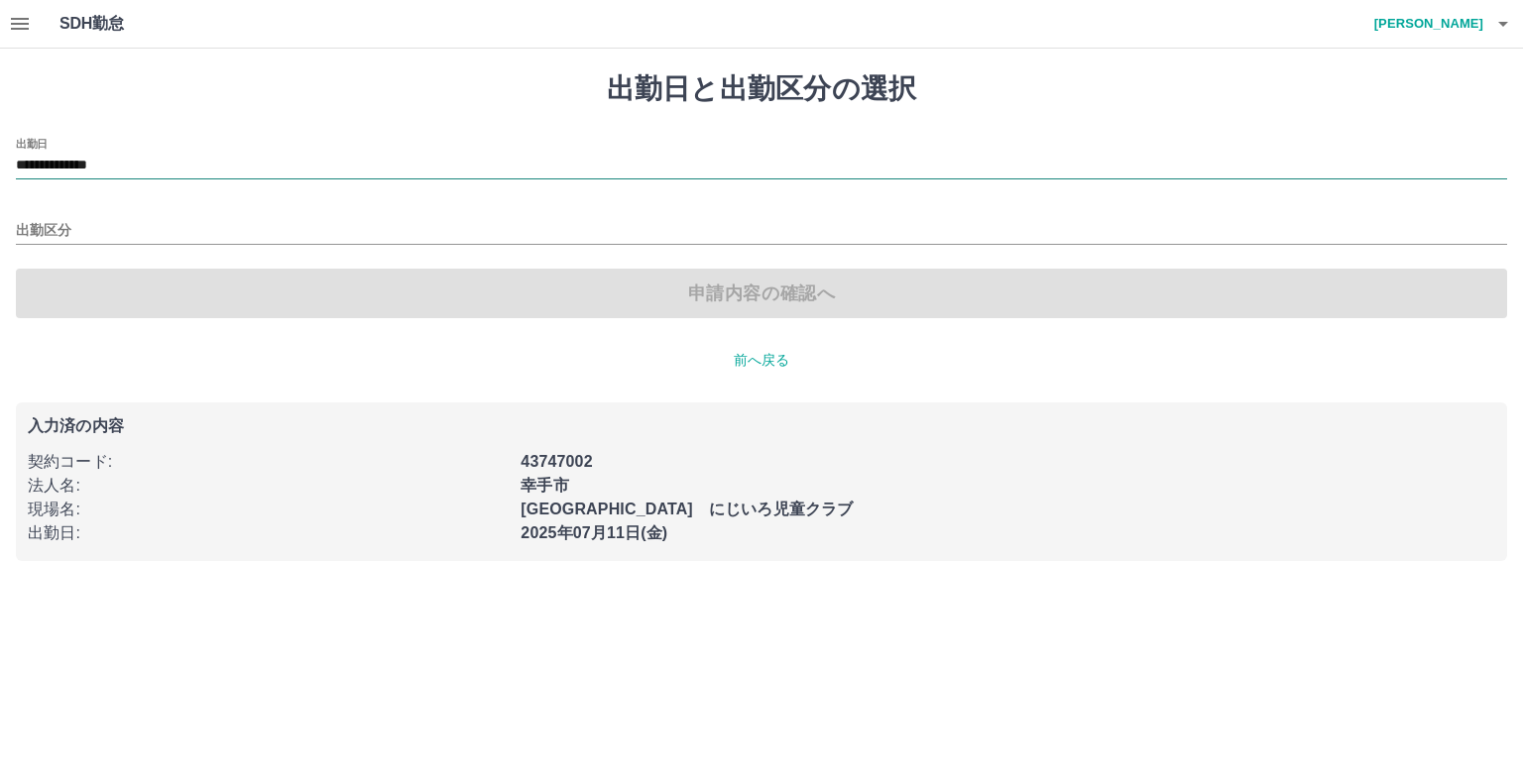 click on "**********" at bounding box center (762, 166) 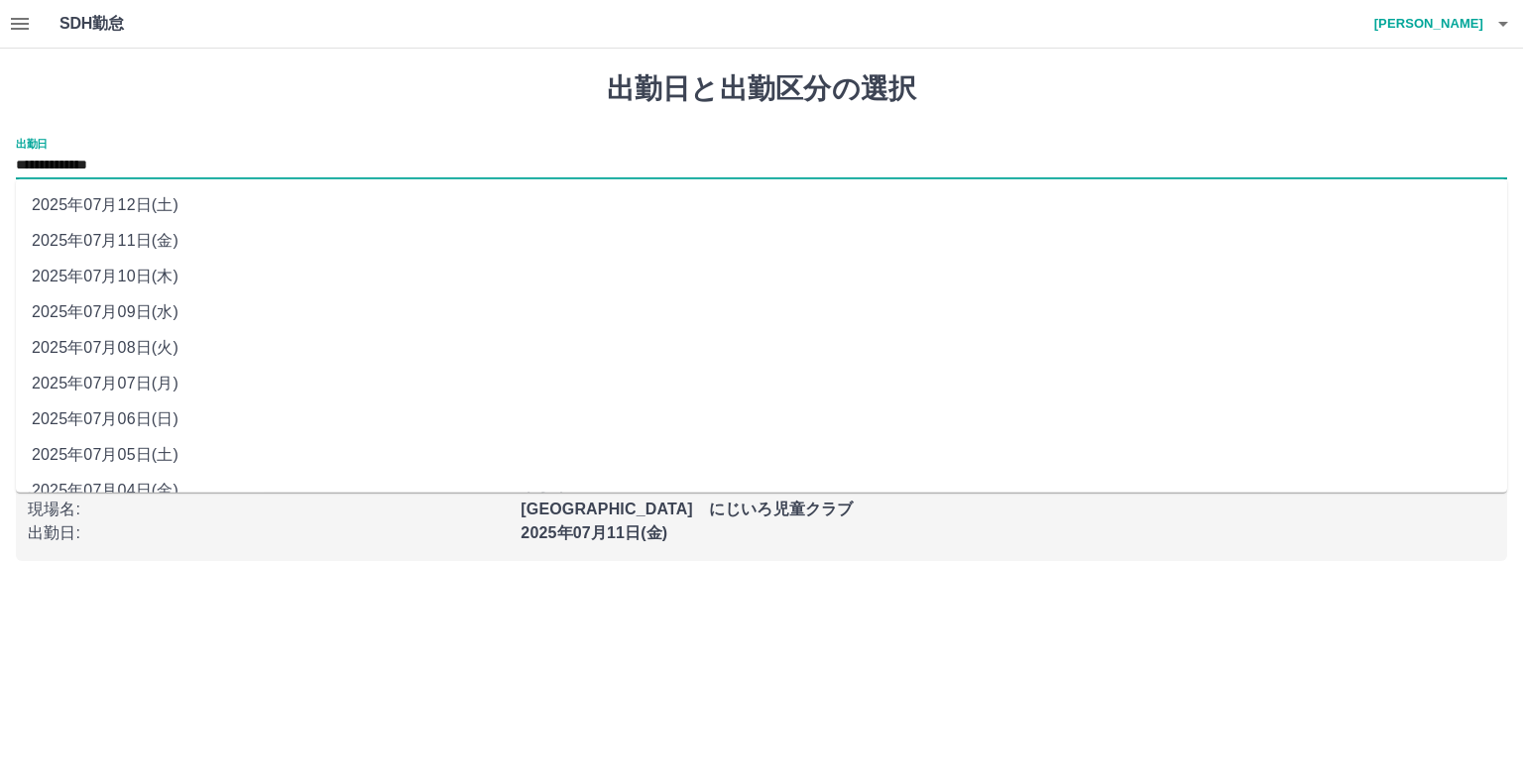 click on "2025年07月10日(木)" at bounding box center [762, 277] 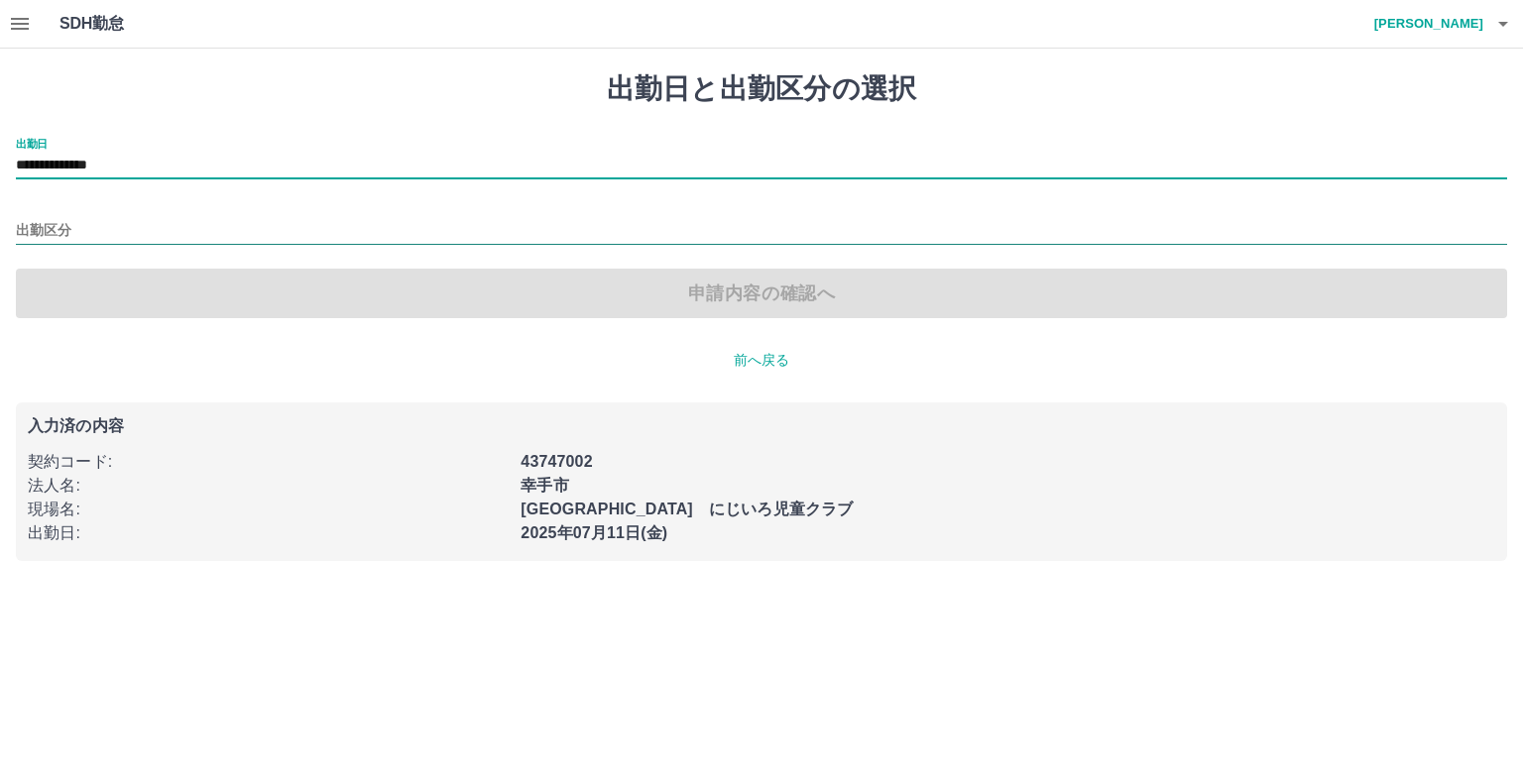 click on "出勤区分" at bounding box center (762, 231) 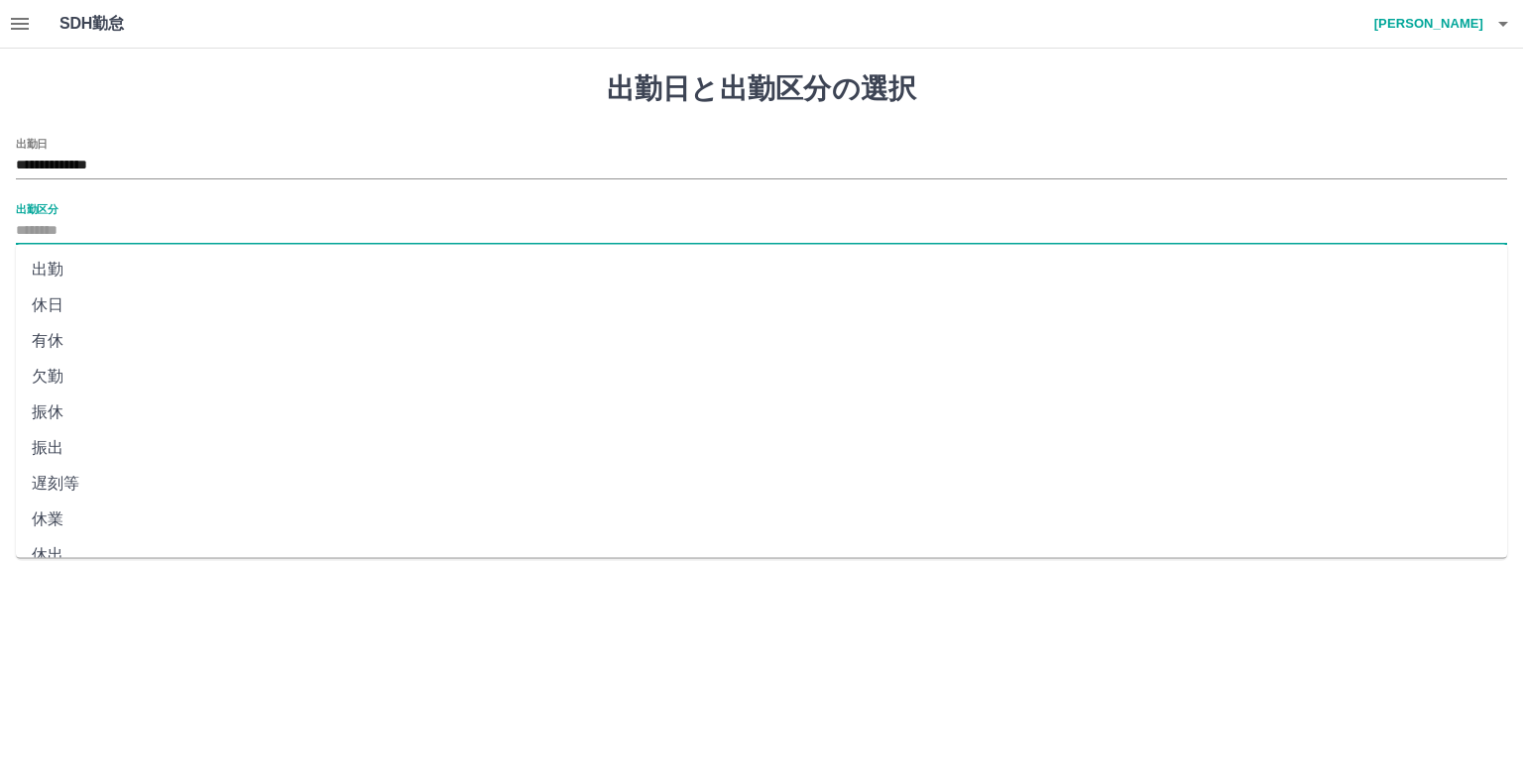 click on "出勤" at bounding box center [762, 270] 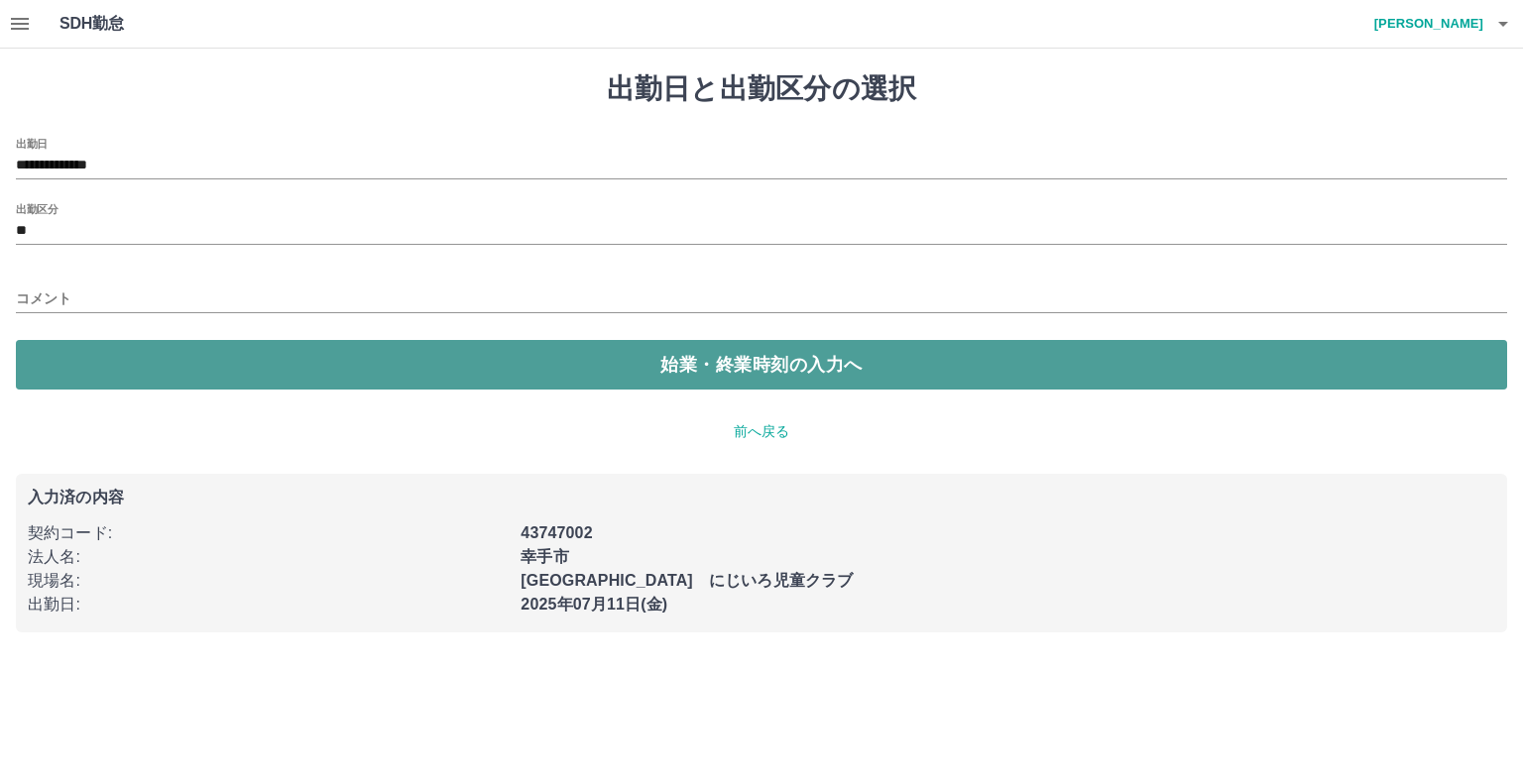 click on "始業・終業時刻の入力へ" at bounding box center [762, 365] 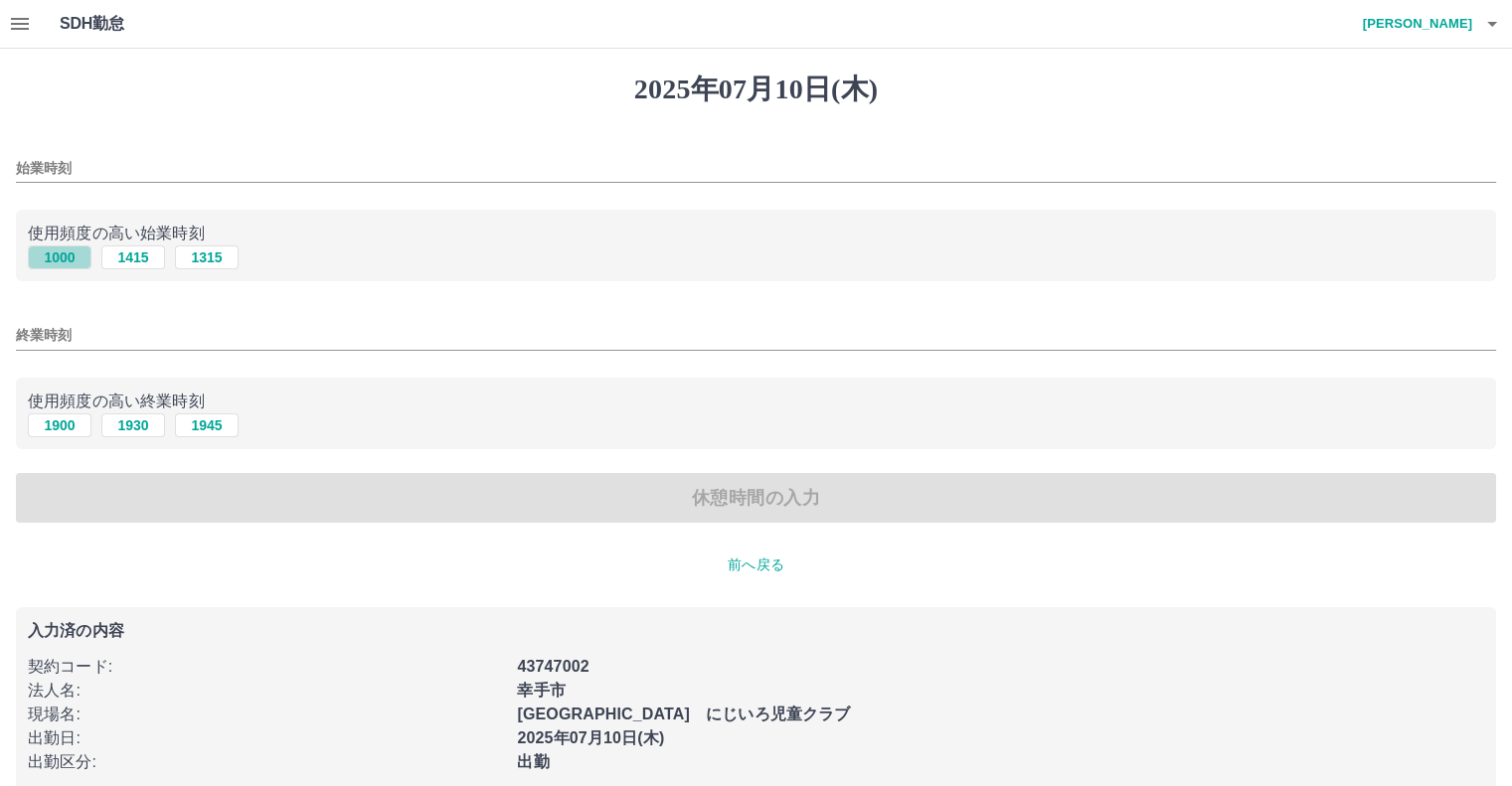 click on "1000" at bounding box center (60, 257) 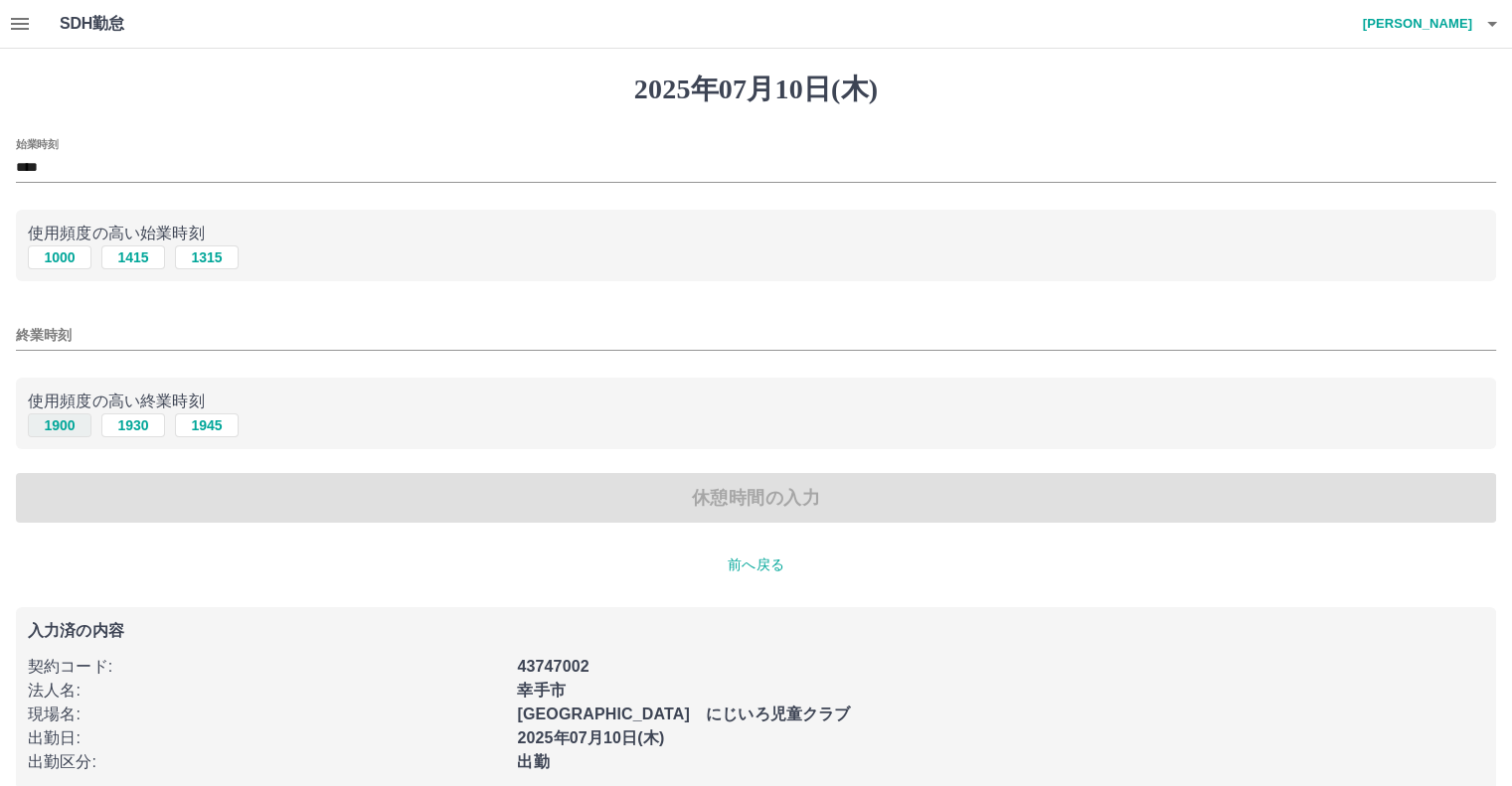 click on "1900" at bounding box center [60, 425] 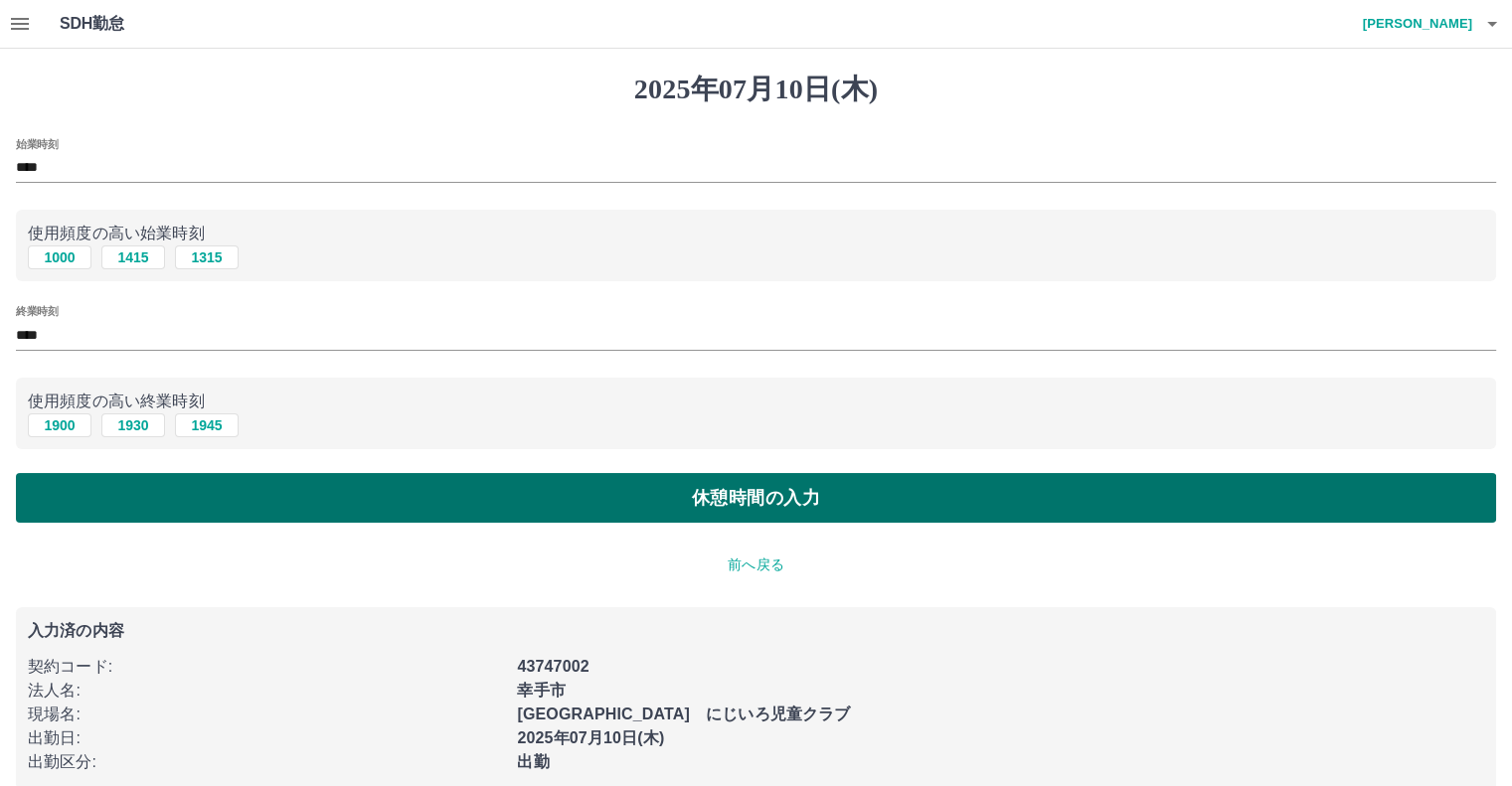 click on "休憩時間の入力" at bounding box center [756, 498] 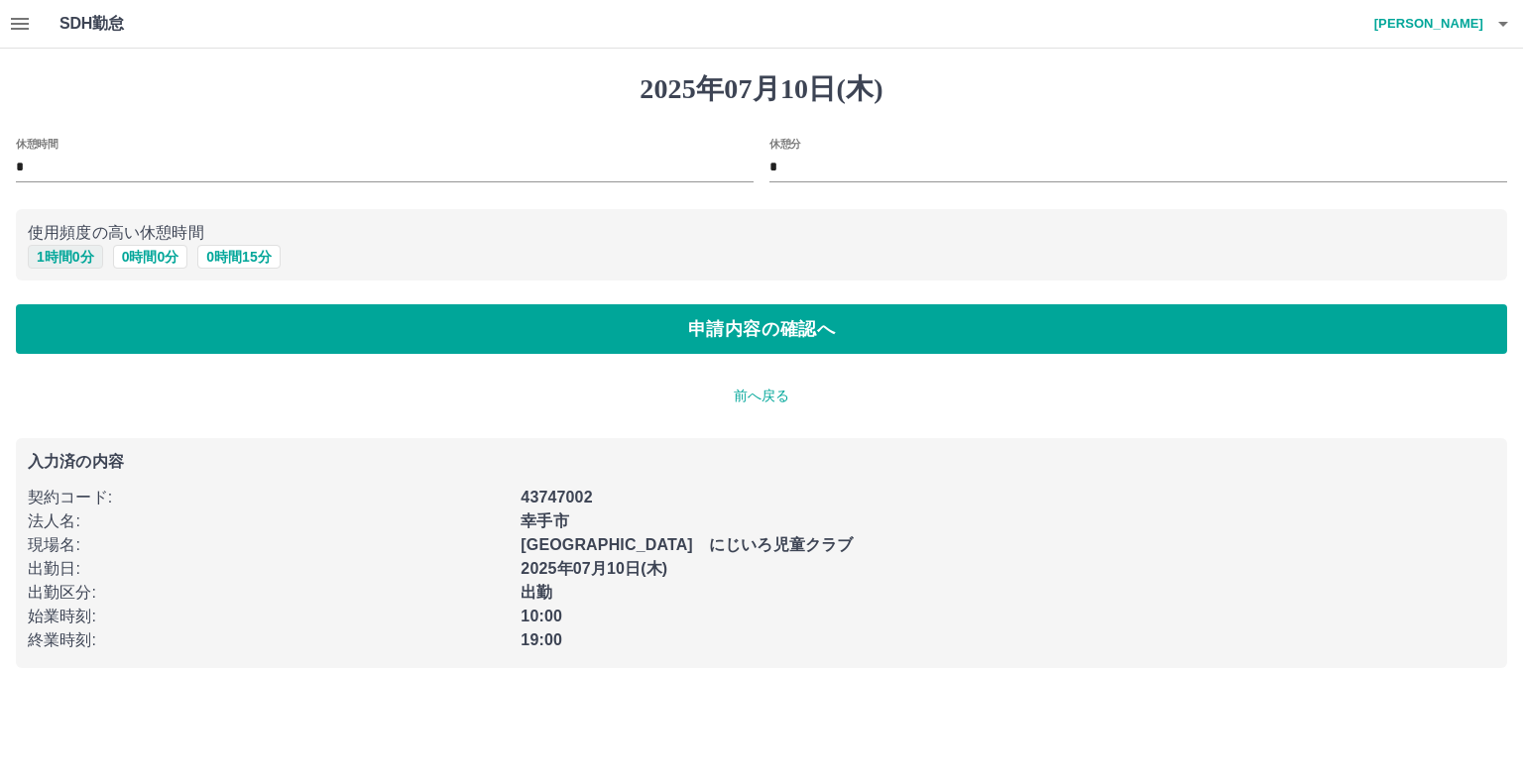 click on "1 時間 0 分" at bounding box center [65, 257] 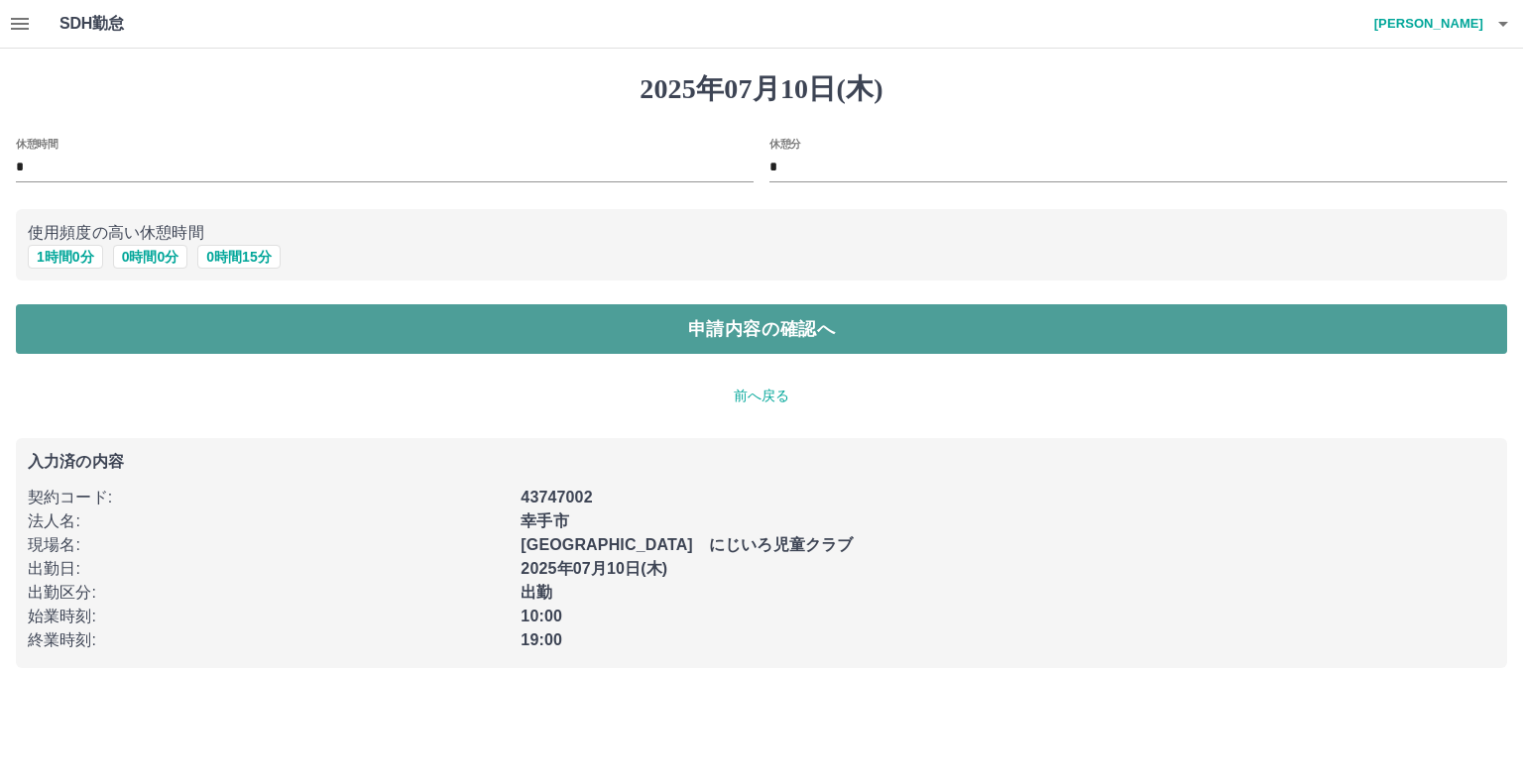 click on "申請内容の確認へ" at bounding box center (762, 329) 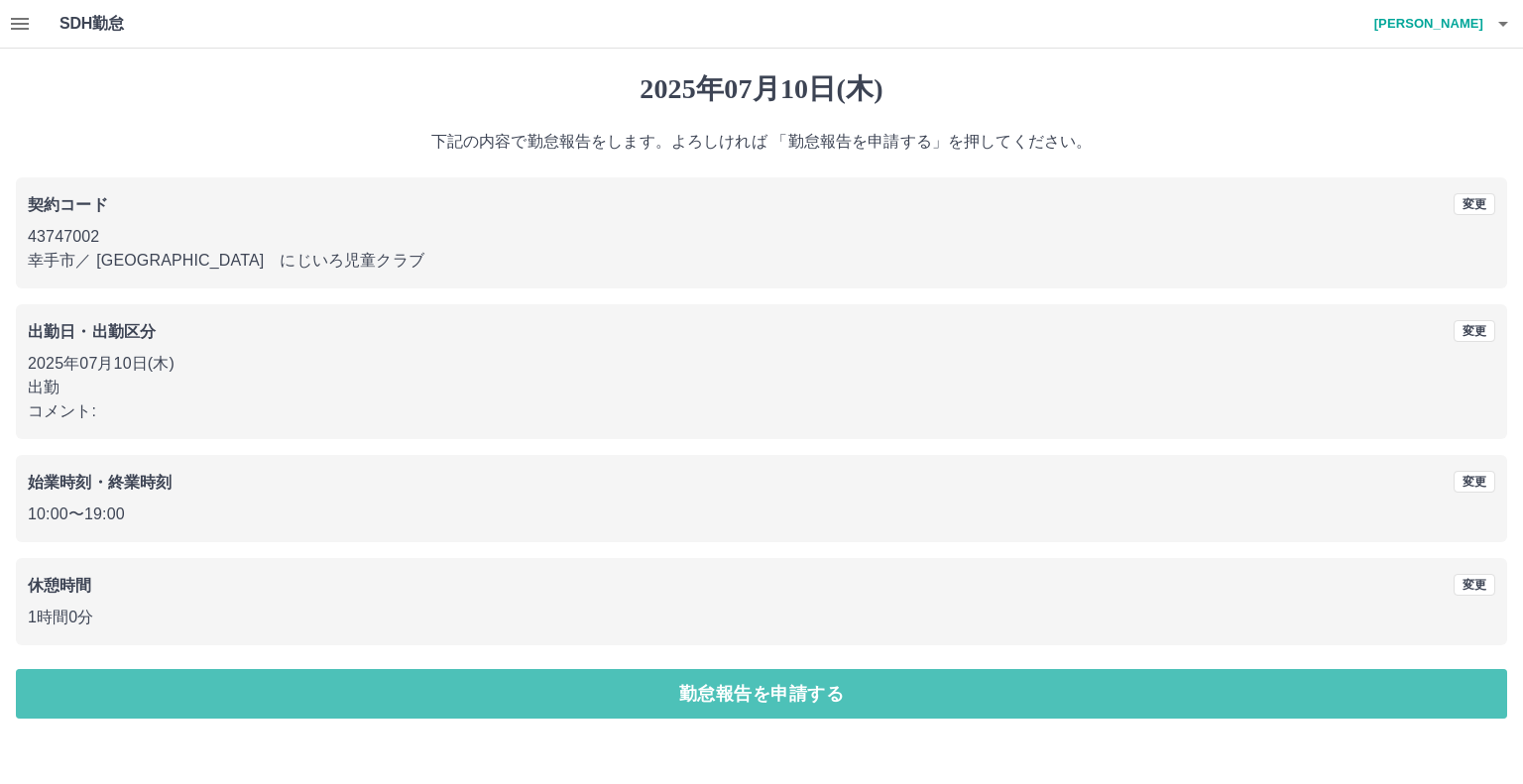drag, startPoint x: 579, startPoint y: 689, endPoint x: 746, endPoint y: 613, distance: 183.4802 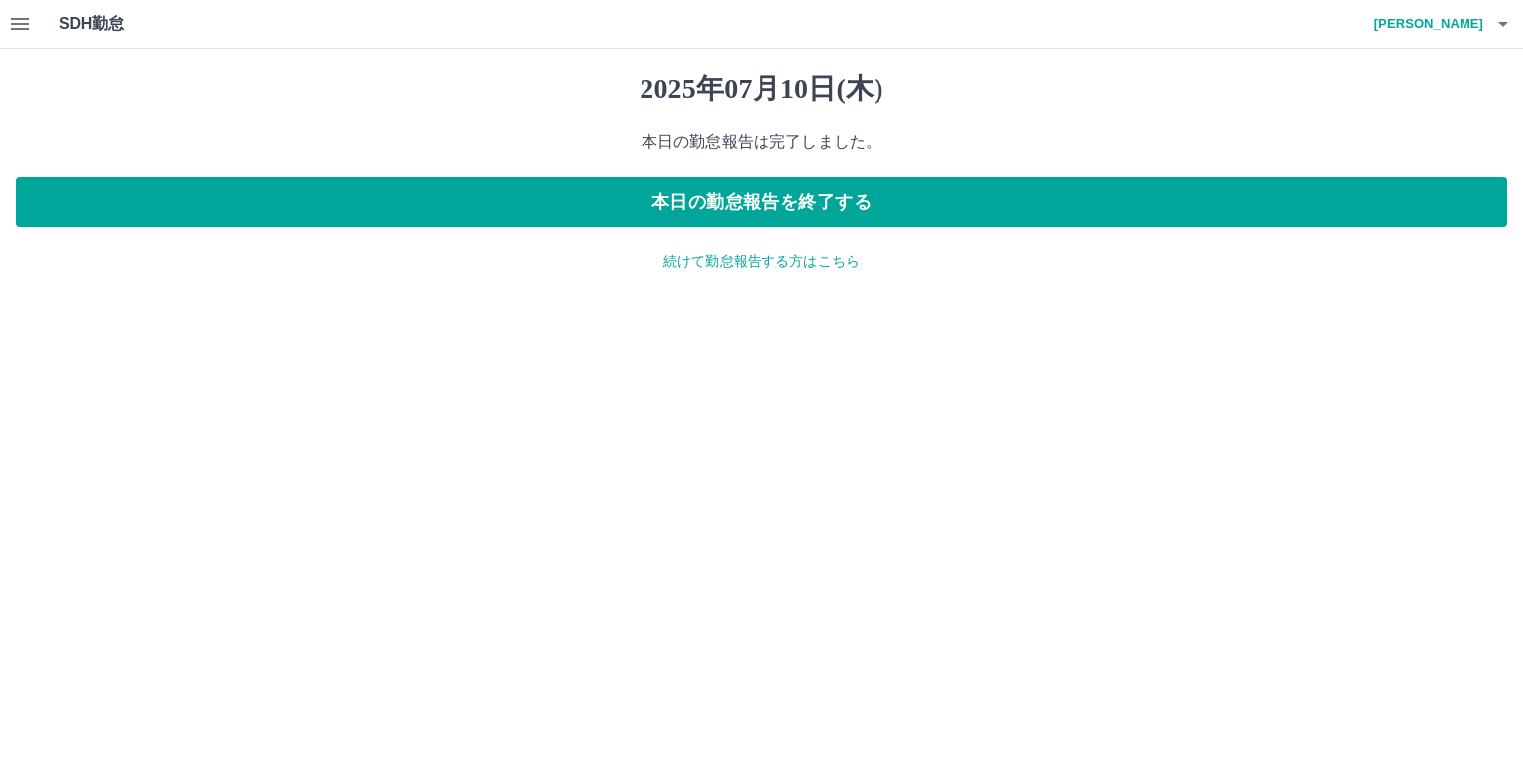 click at bounding box center (20, 24) 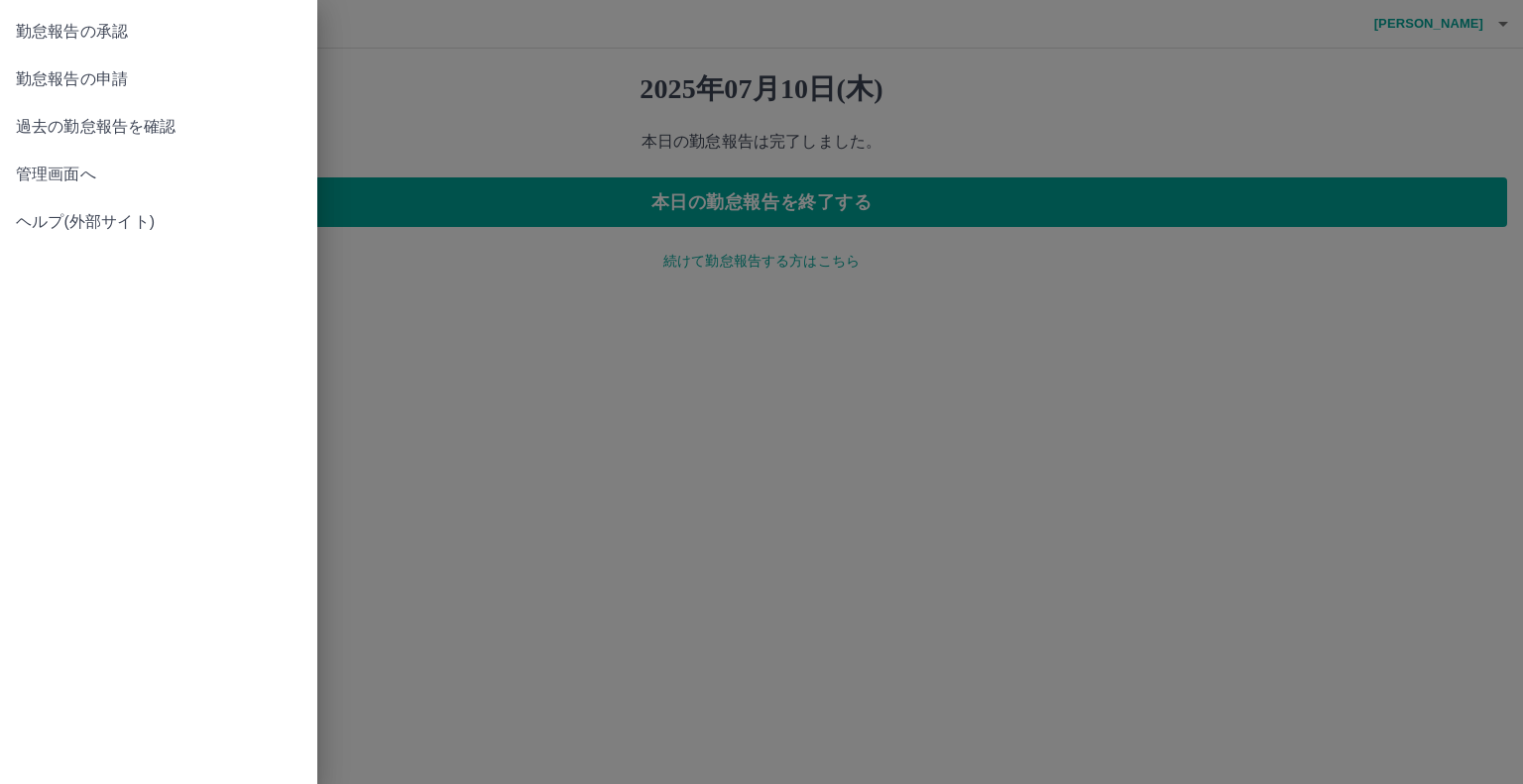 click on "勤怠報告の承認" at bounding box center (159, 32) 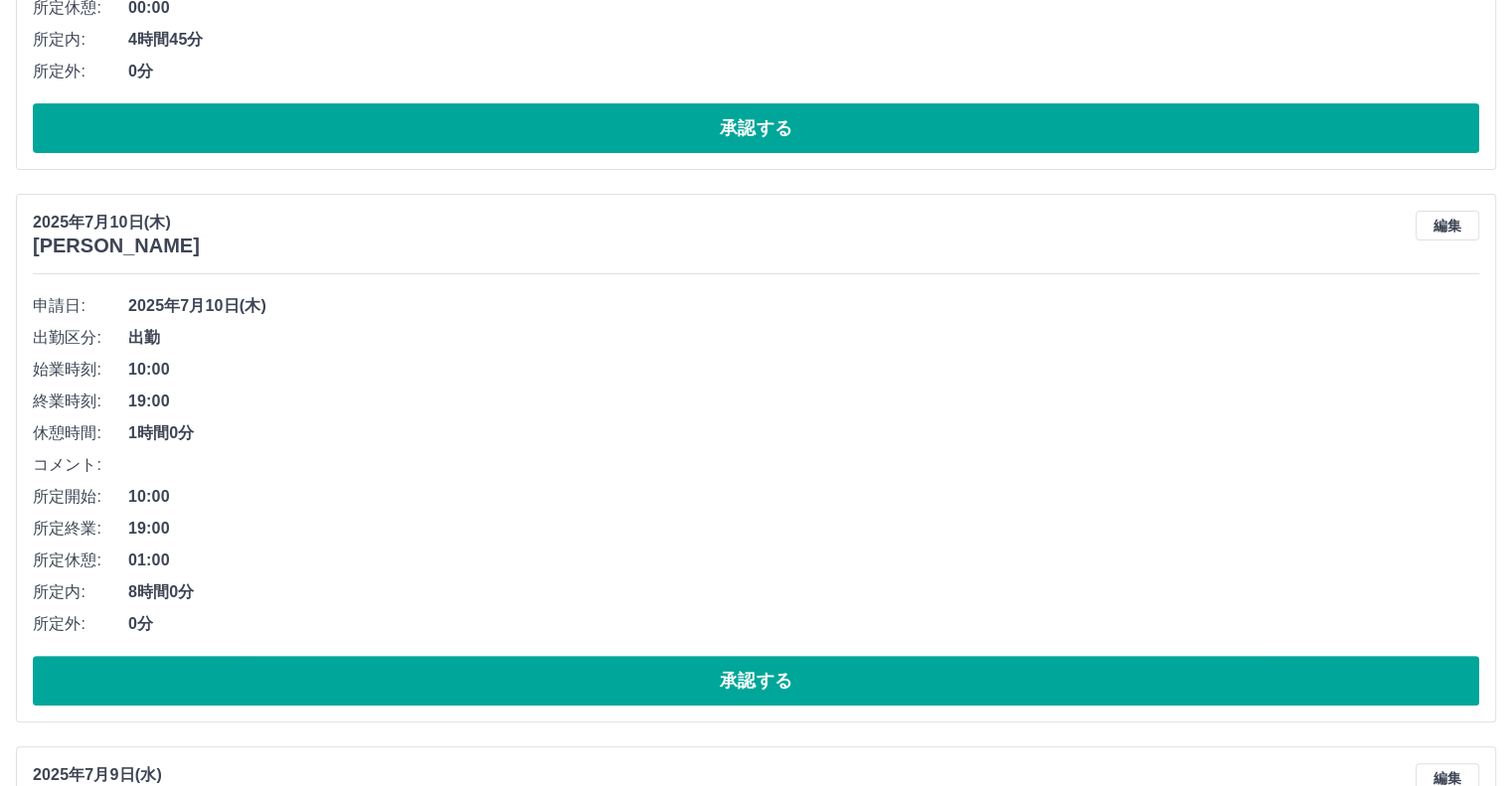 scroll, scrollTop: 596, scrollLeft: 0, axis: vertical 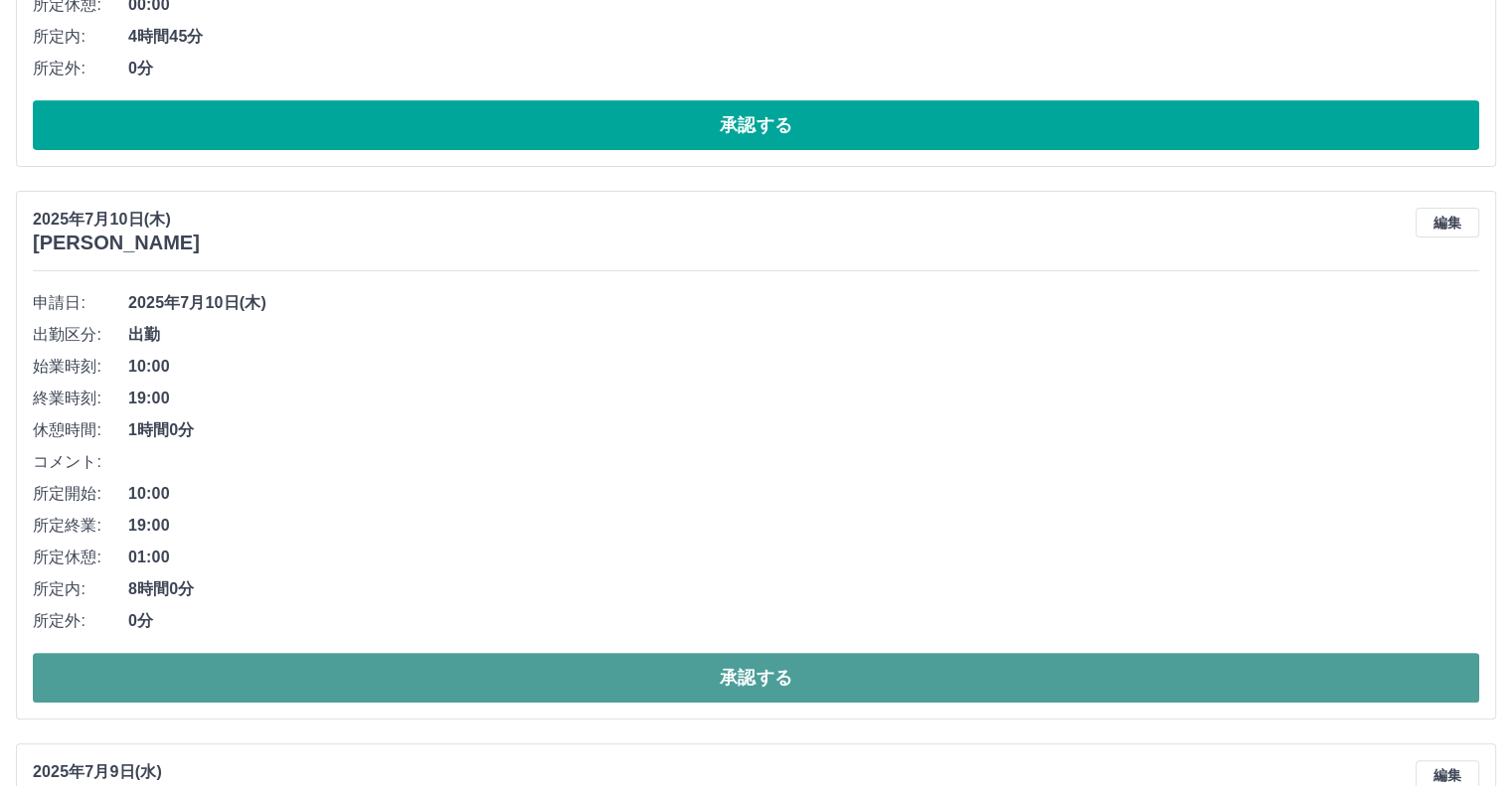 click on "承認する" at bounding box center (756, 678) 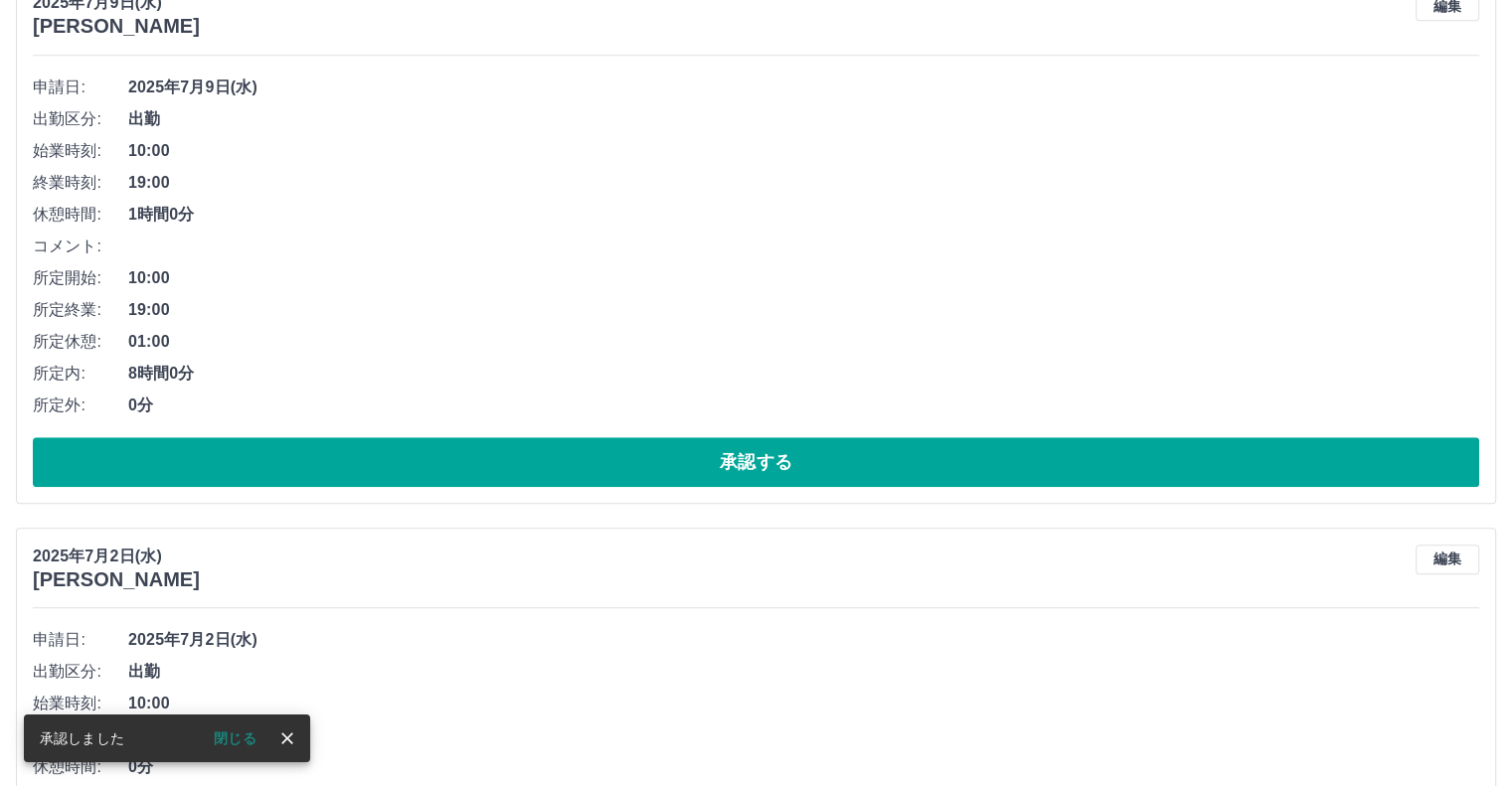 scroll, scrollTop: 1391, scrollLeft: 0, axis: vertical 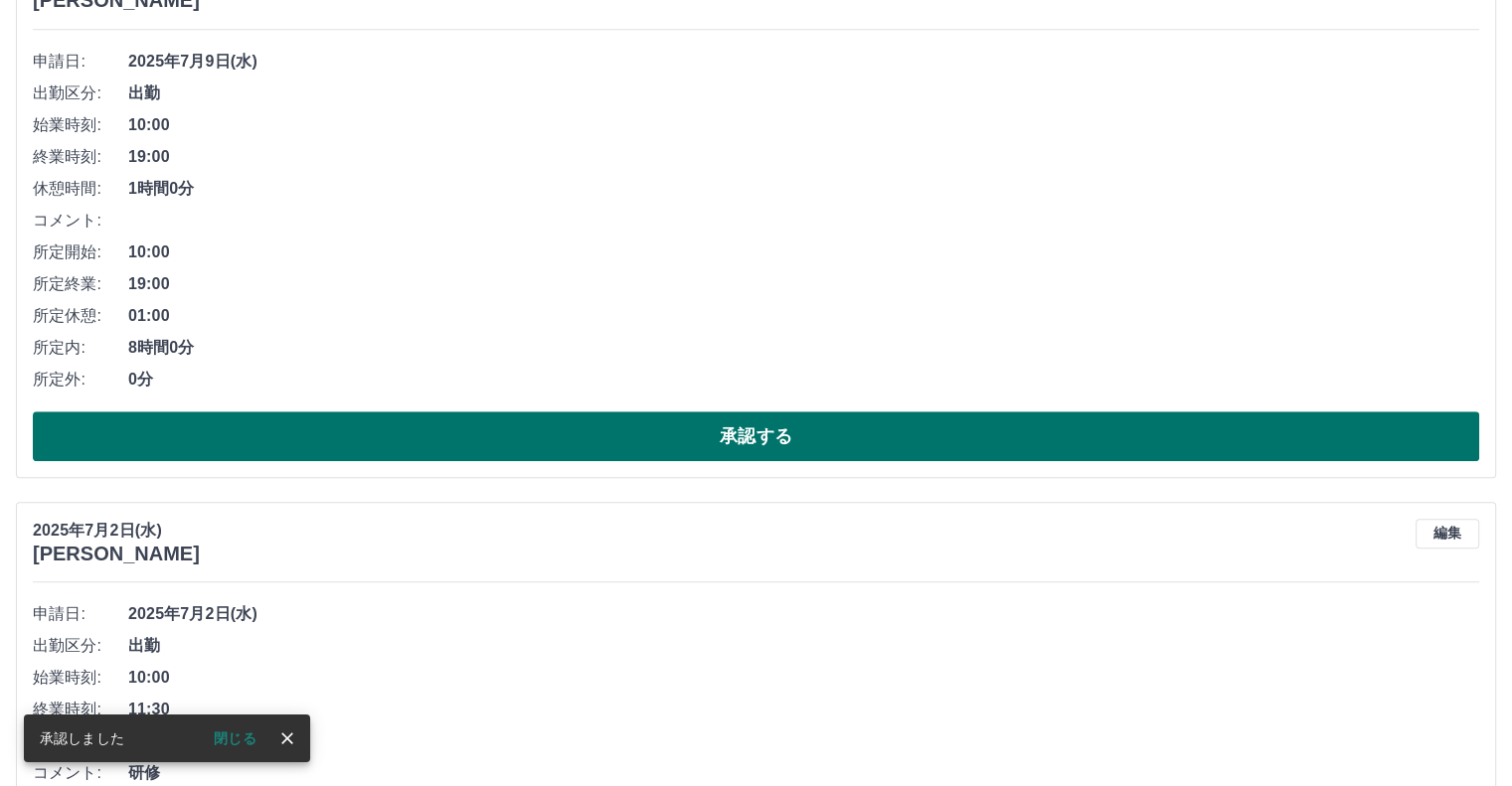click on "承認する" at bounding box center [756, 436] 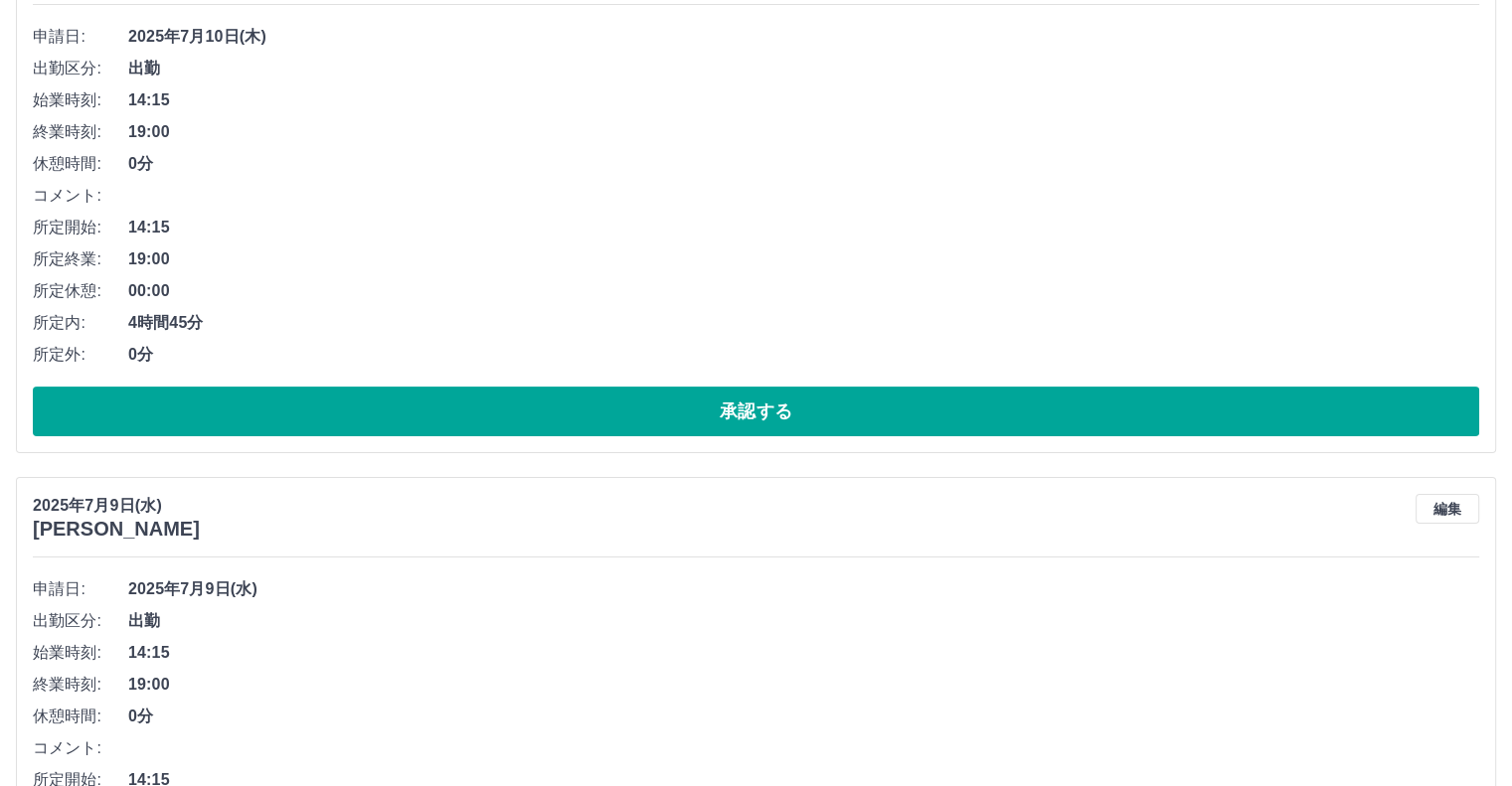 scroll, scrollTop: 0, scrollLeft: 0, axis: both 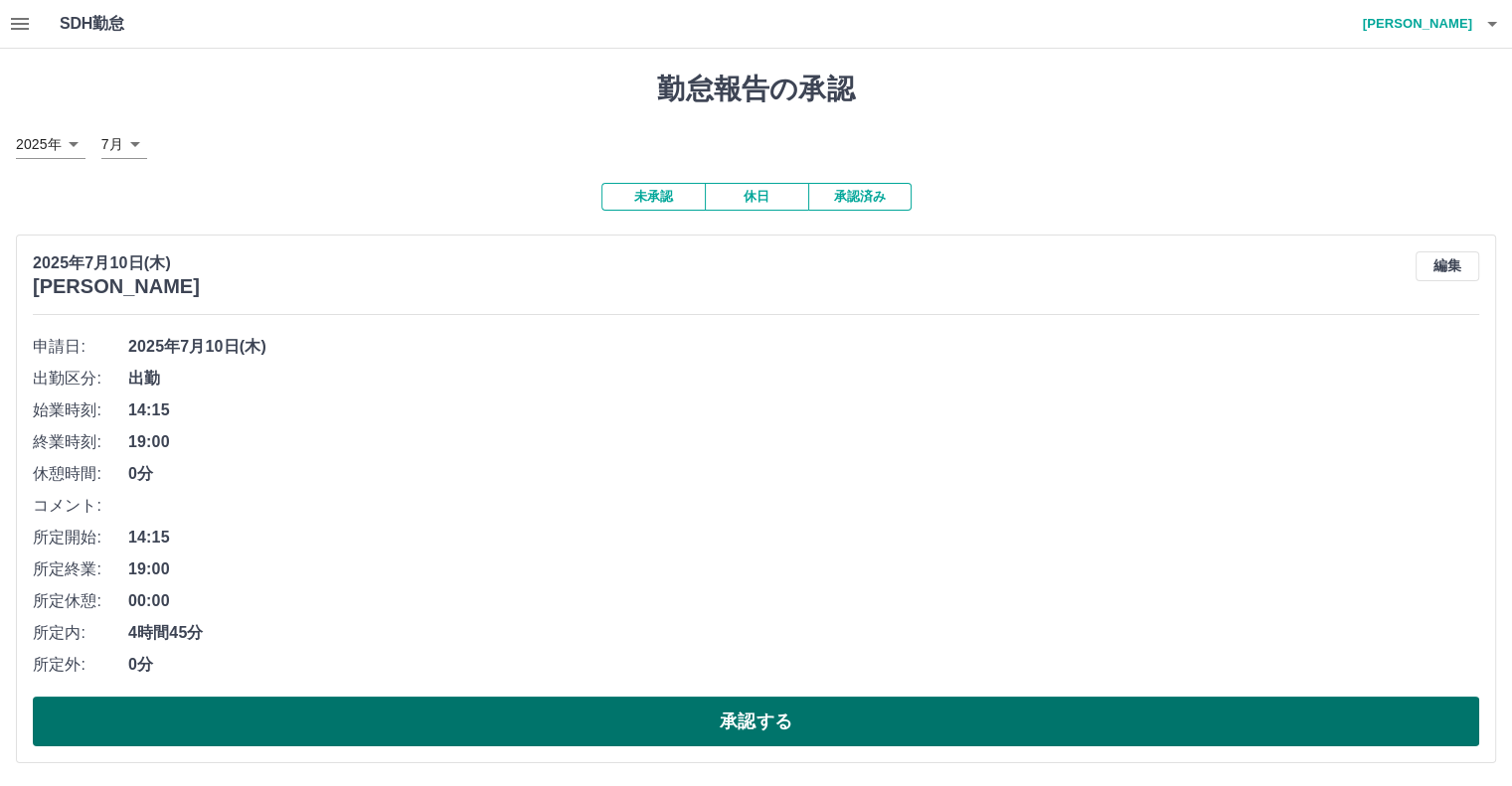 click on "承認する" at bounding box center (756, 721) 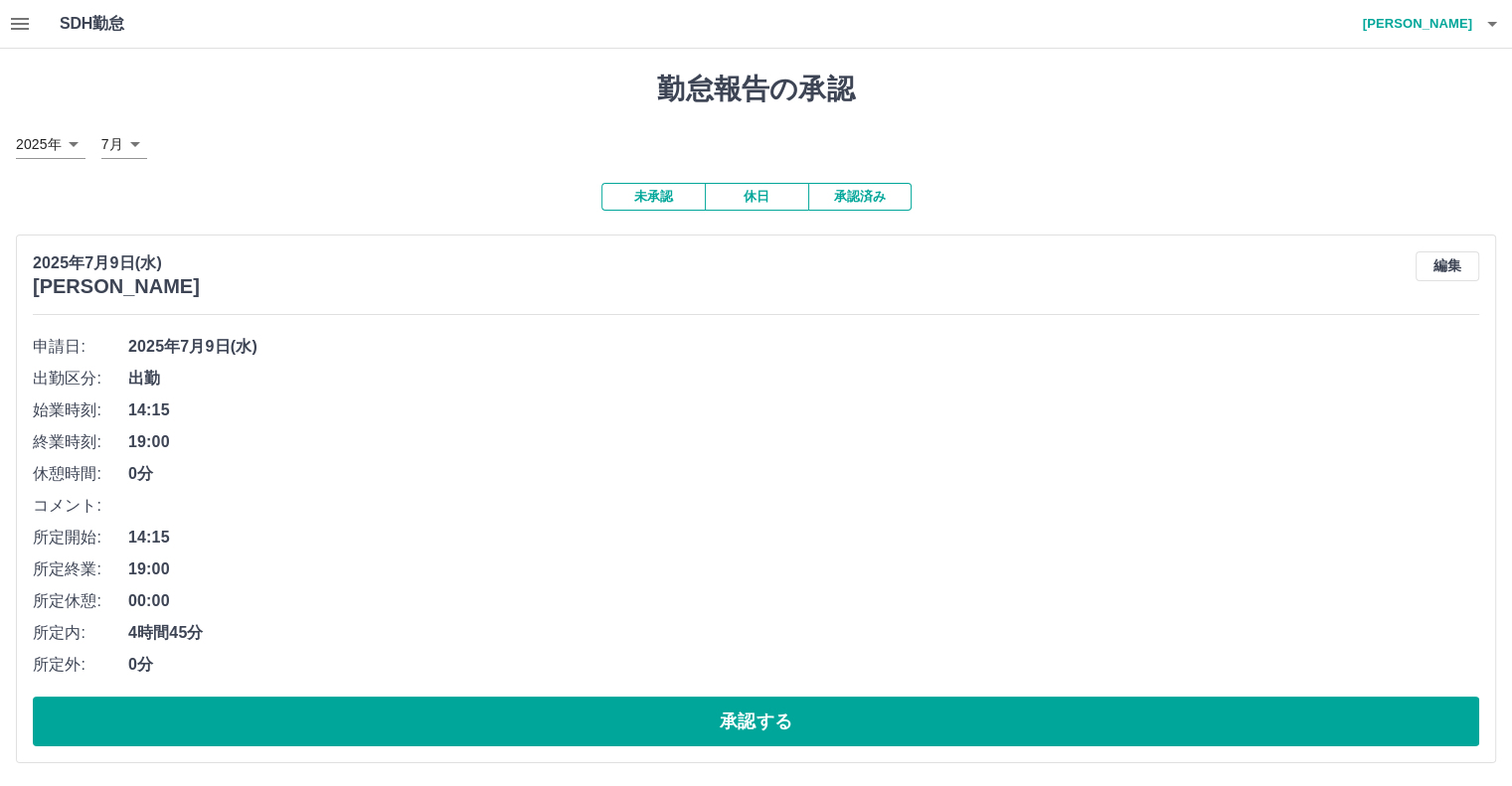drag, startPoint x: 588, startPoint y: 714, endPoint x: 659, endPoint y: 614, distance: 122.641755 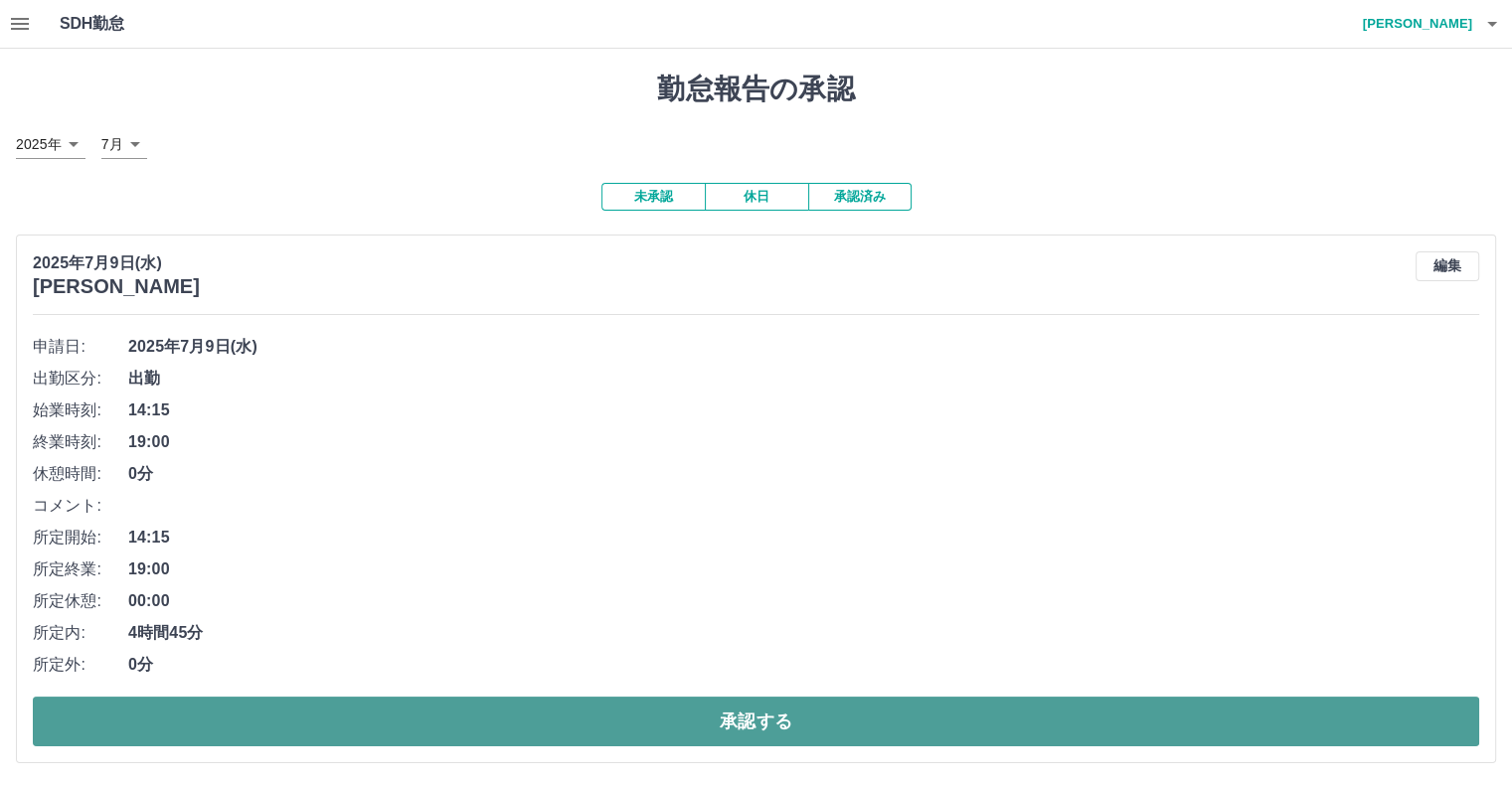 click on "承認する" at bounding box center [756, 721] 